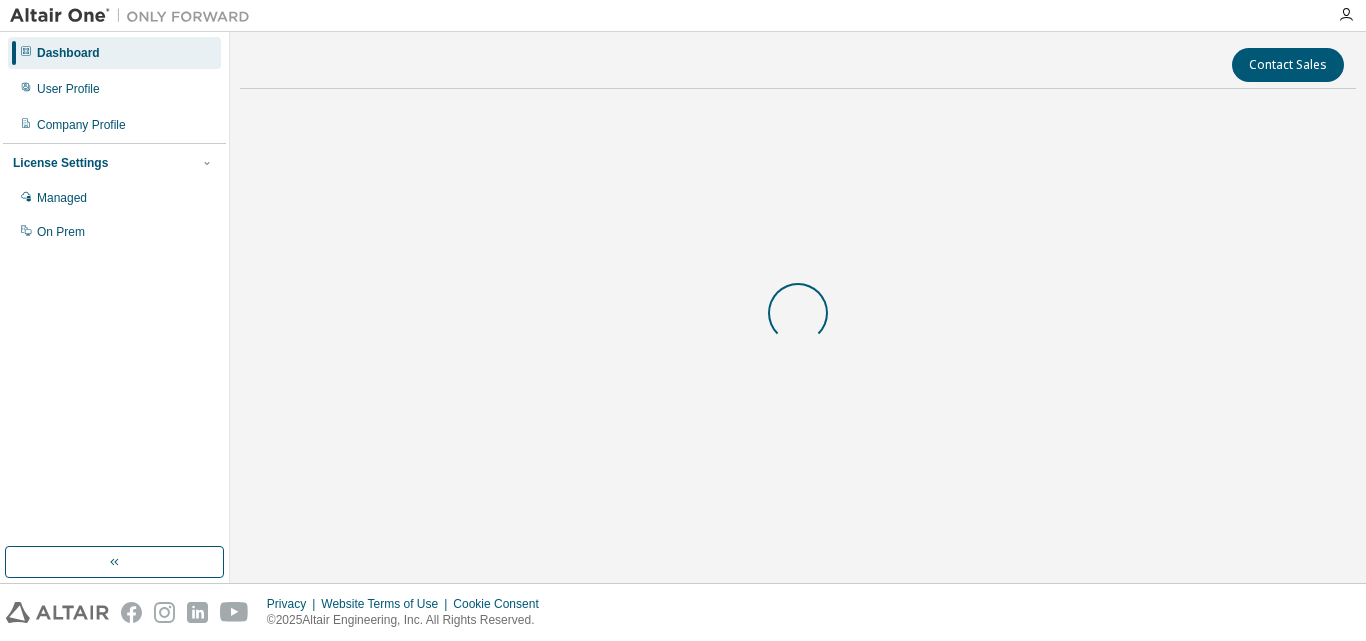 scroll, scrollTop: 0, scrollLeft: 0, axis: both 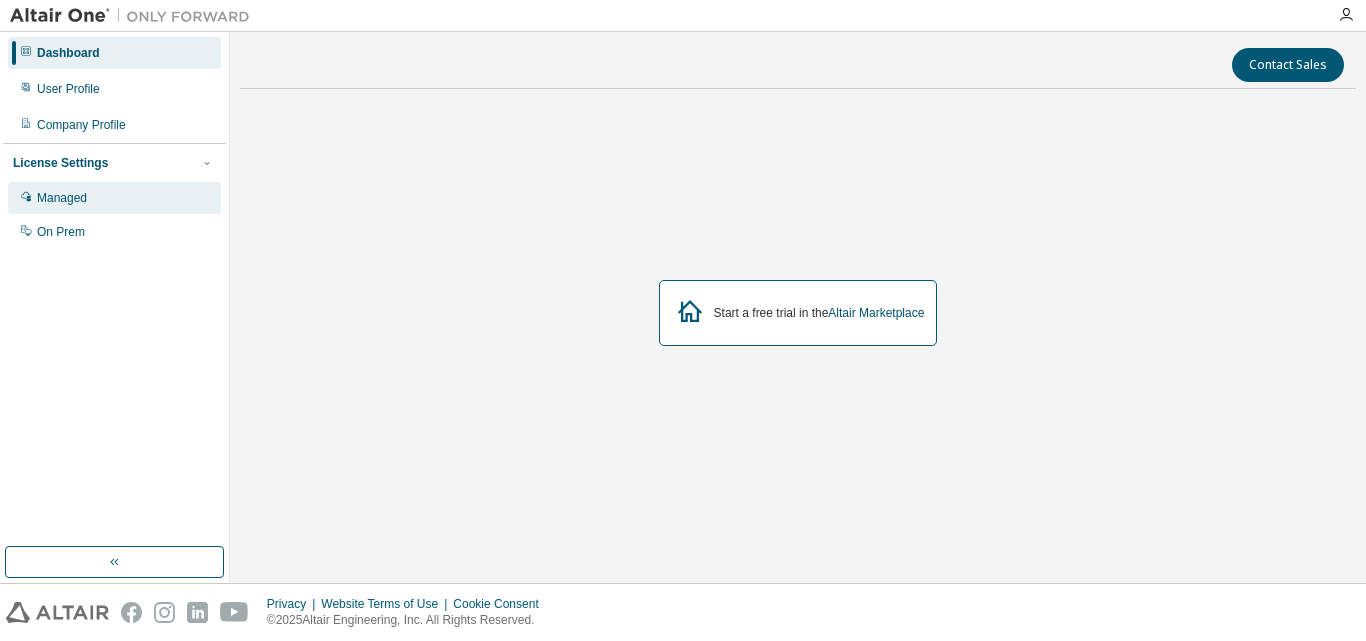 click on "Managed" at bounding box center (114, 198) 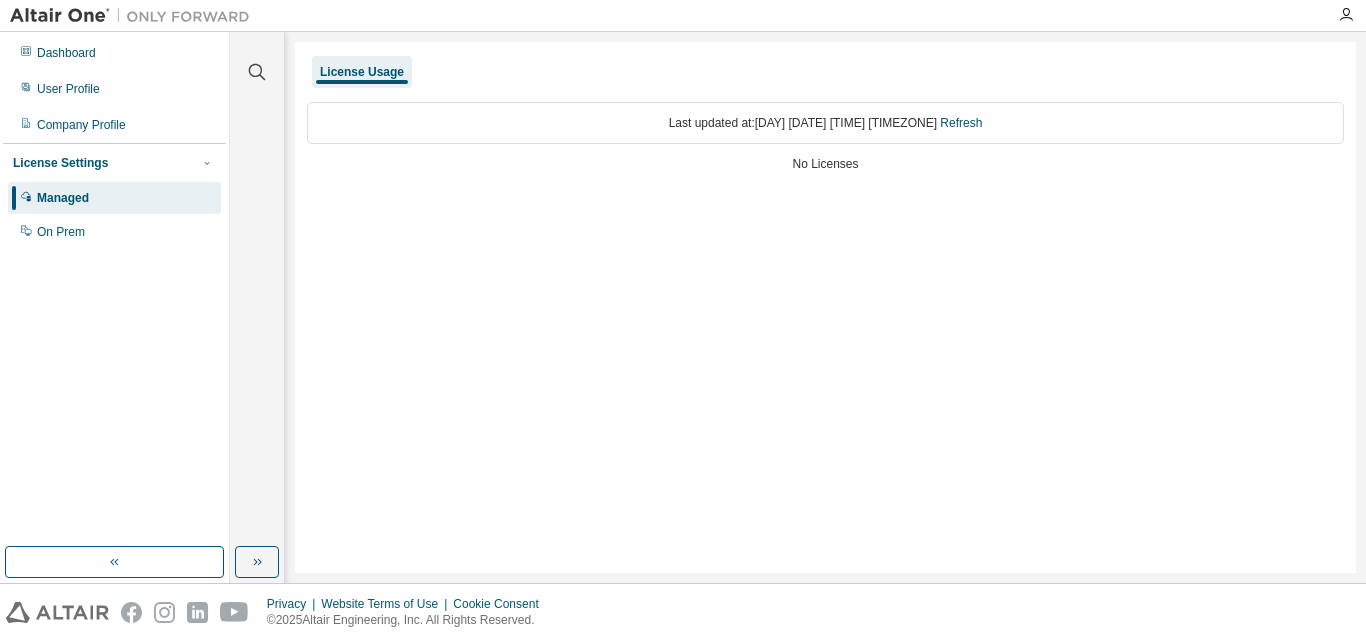 click on "License Settings Managed On Prem" at bounding box center (114, 196) 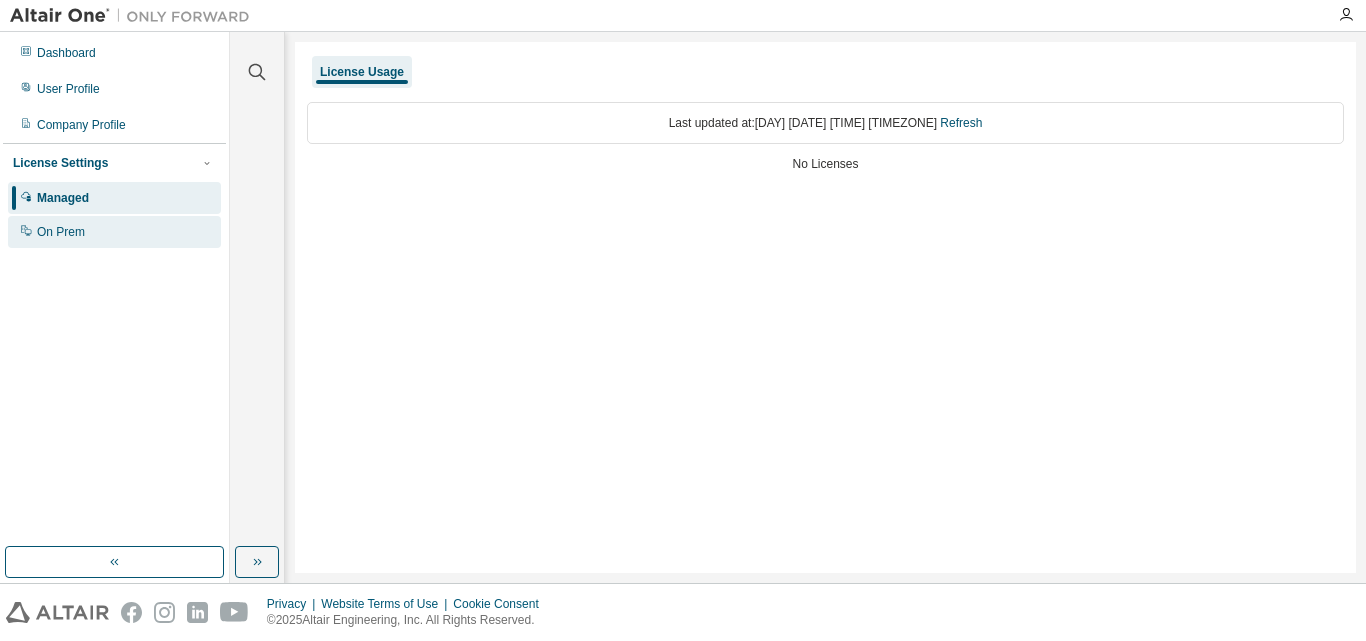 click on "On Prem" at bounding box center [114, 232] 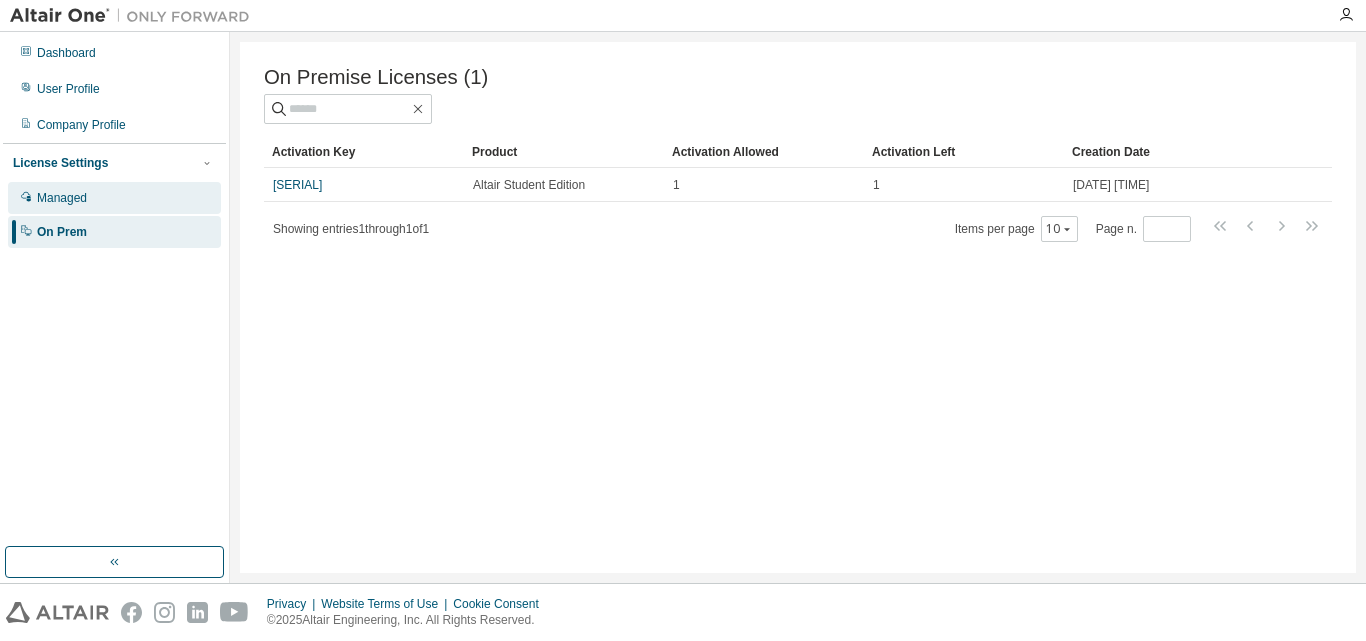 click on "Managed" at bounding box center (62, 198) 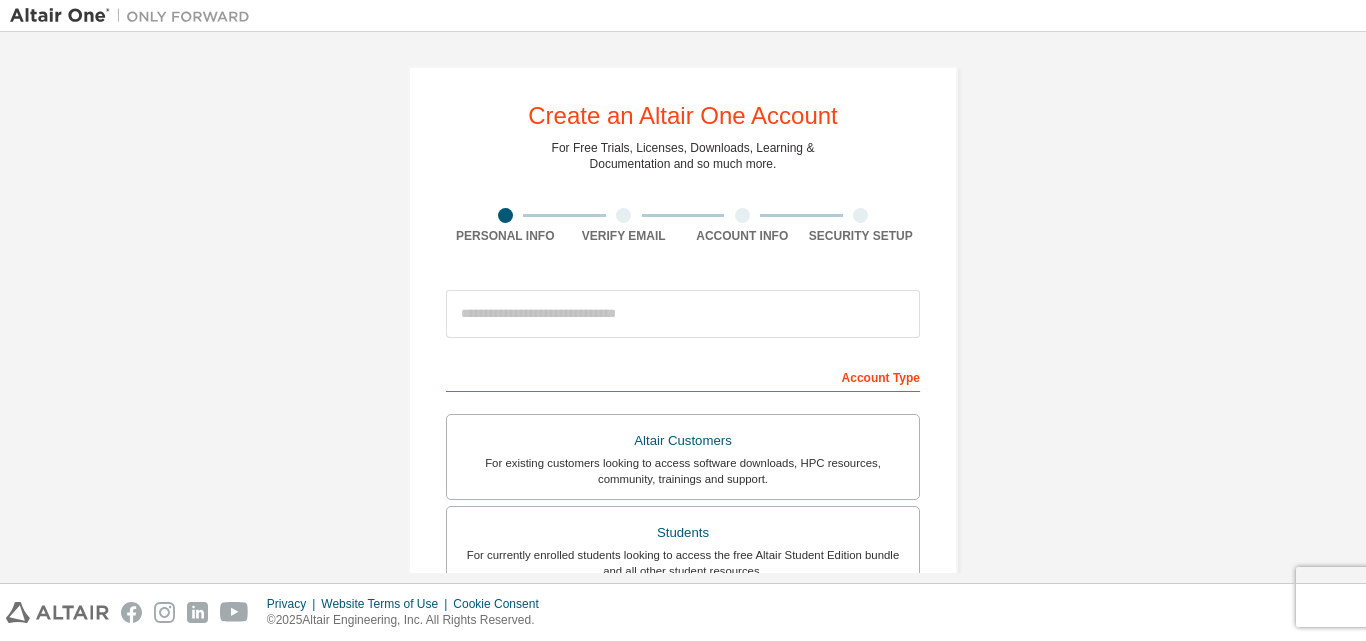 scroll, scrollTop: 0, scrollLeft: 0, axis: both 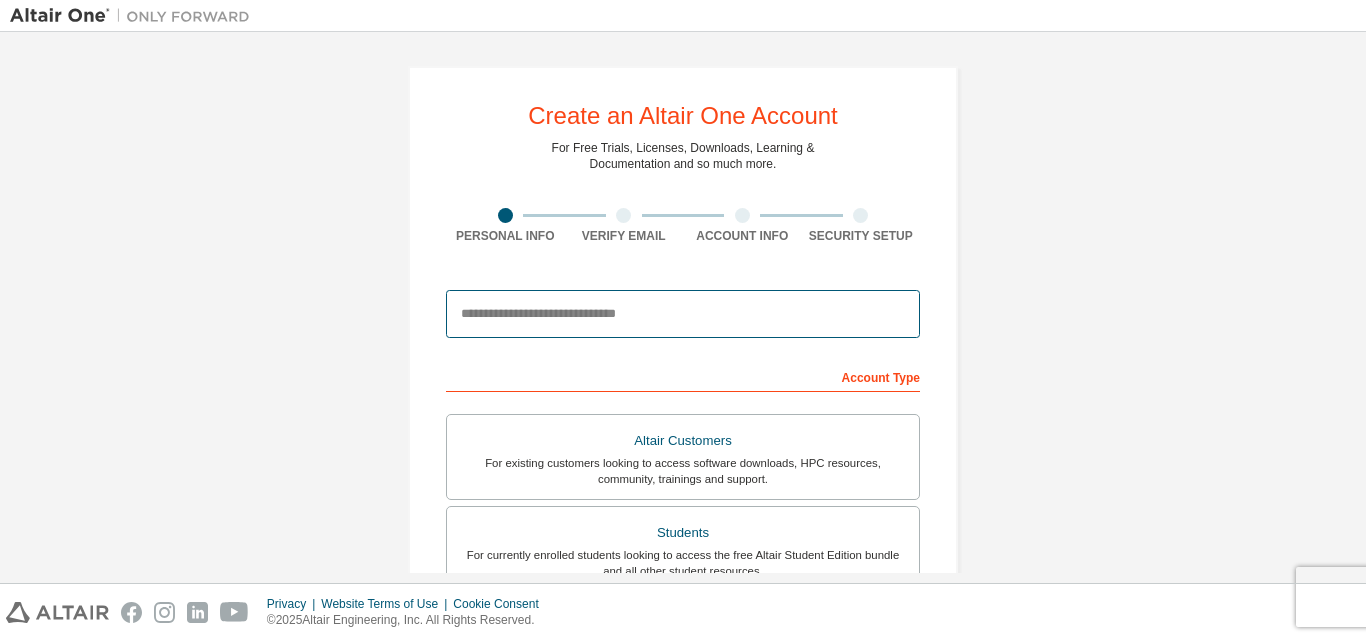 click at bounding box center (683, 314) 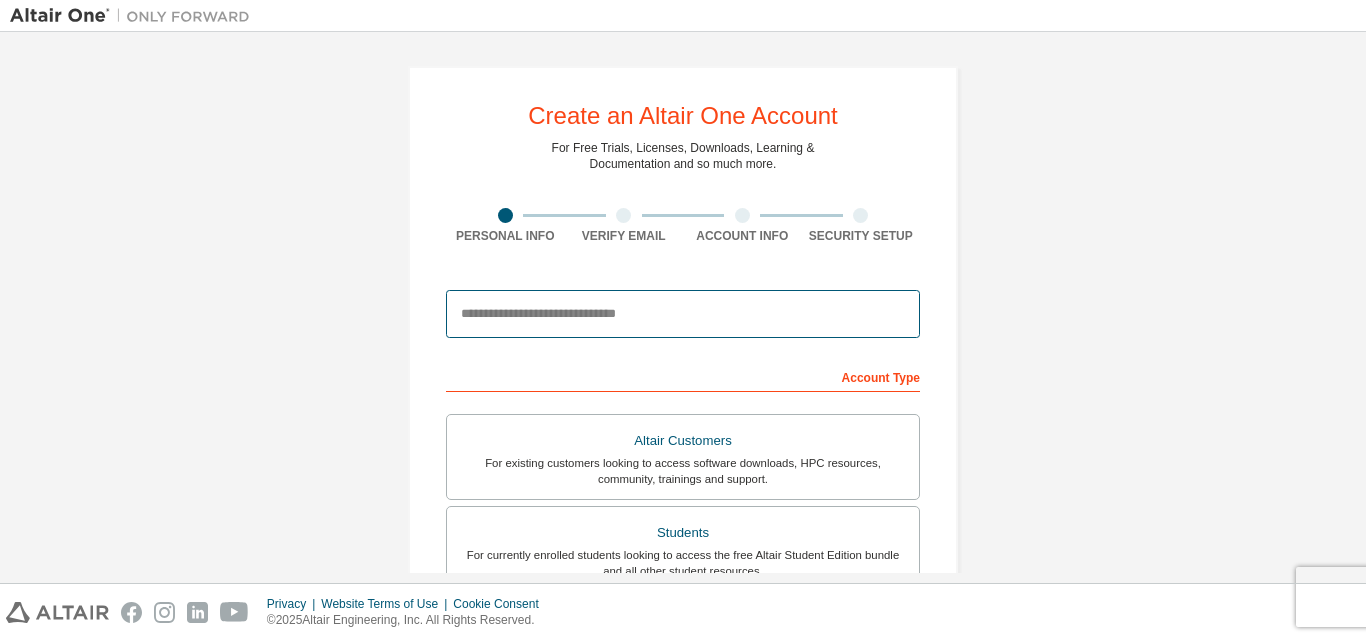 type on "**********" 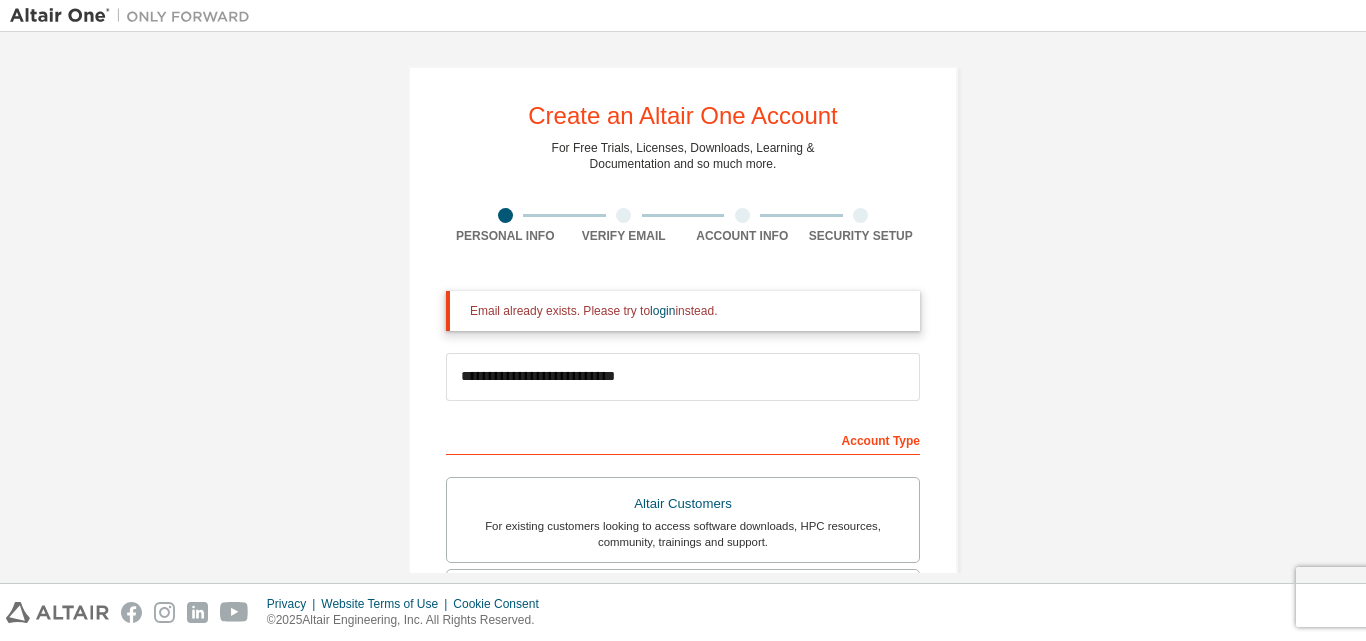 click on "Account Type" at bounding box center (683, 439) 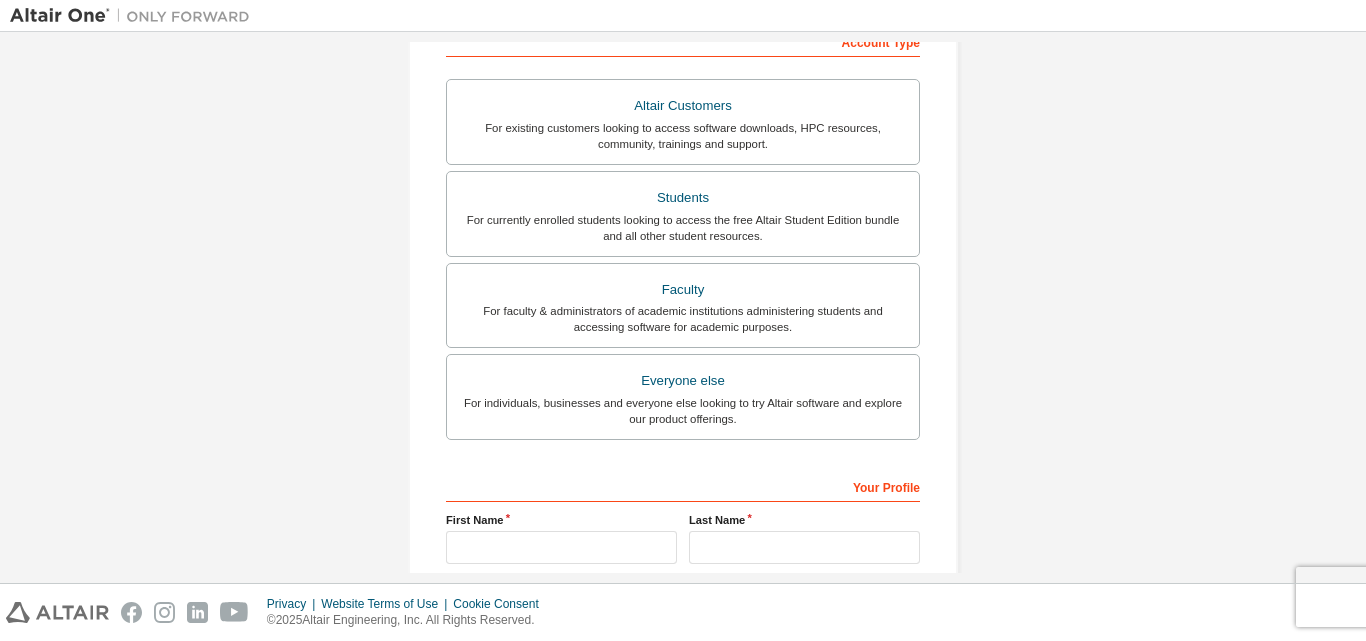 scroll, scrollTop: 399, scrollLeft: 0, axis: vertical 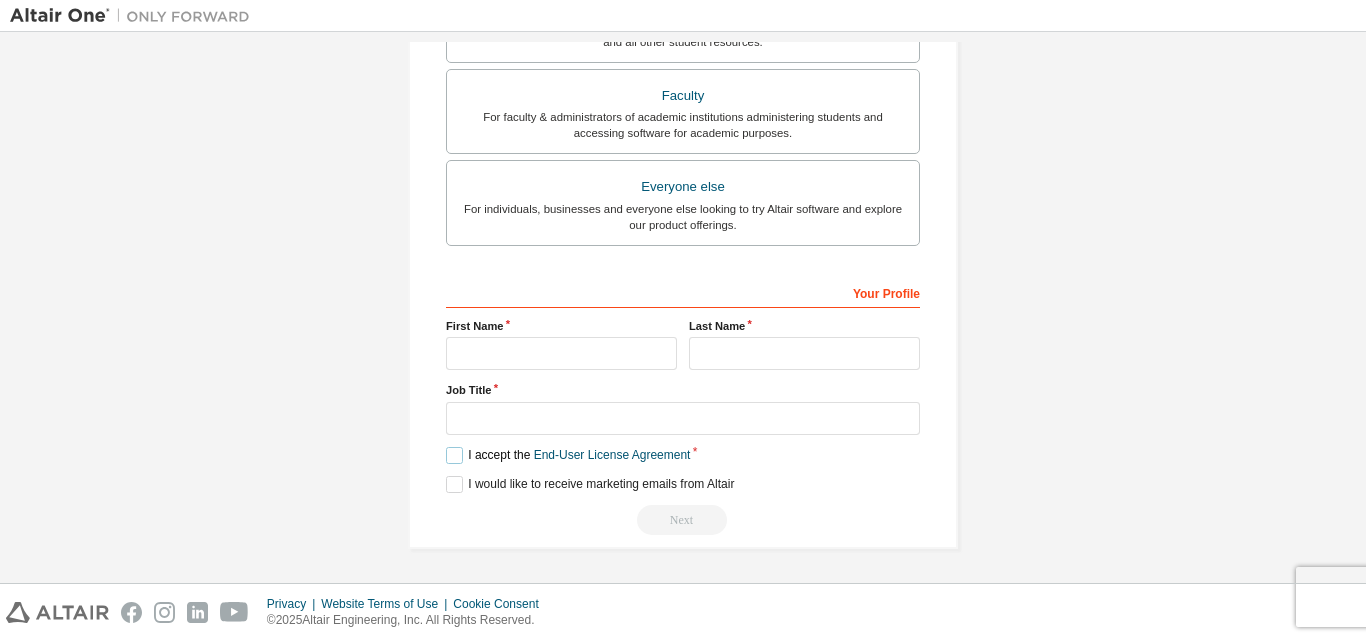 click on "I accept the    End-User License Agreement" at bounding box center [568, 455] 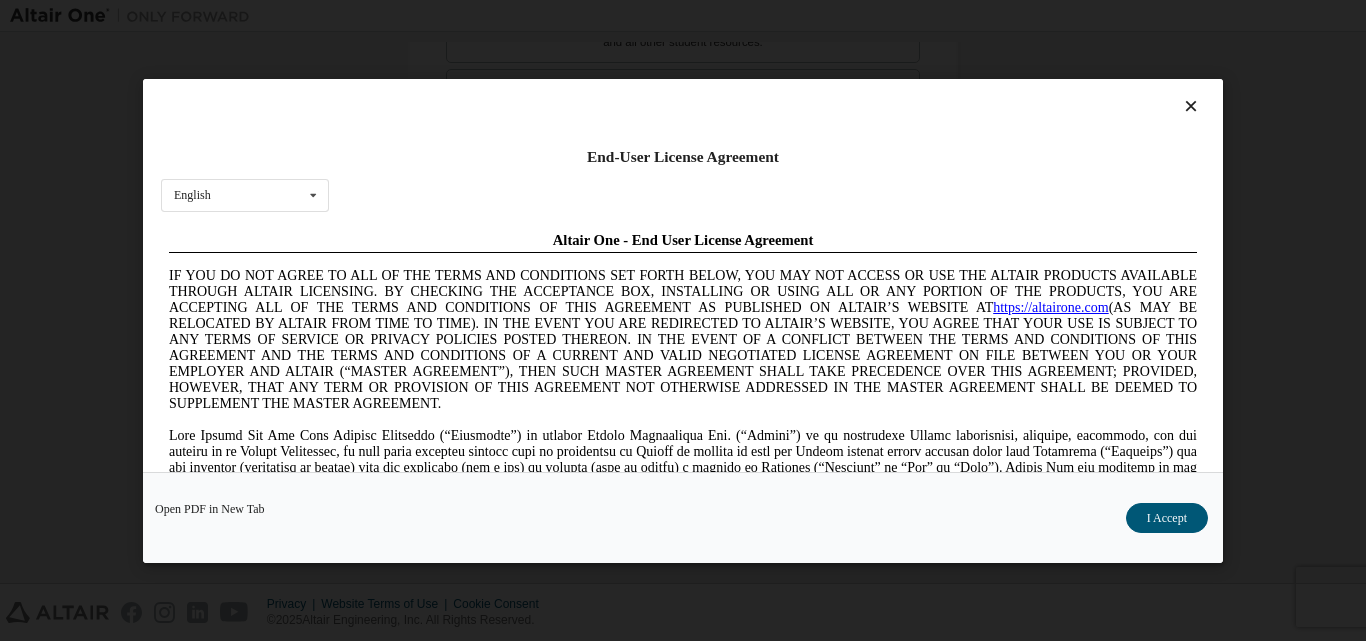scroll, scrollTop: 0, scrollLeft: 0, axis: both 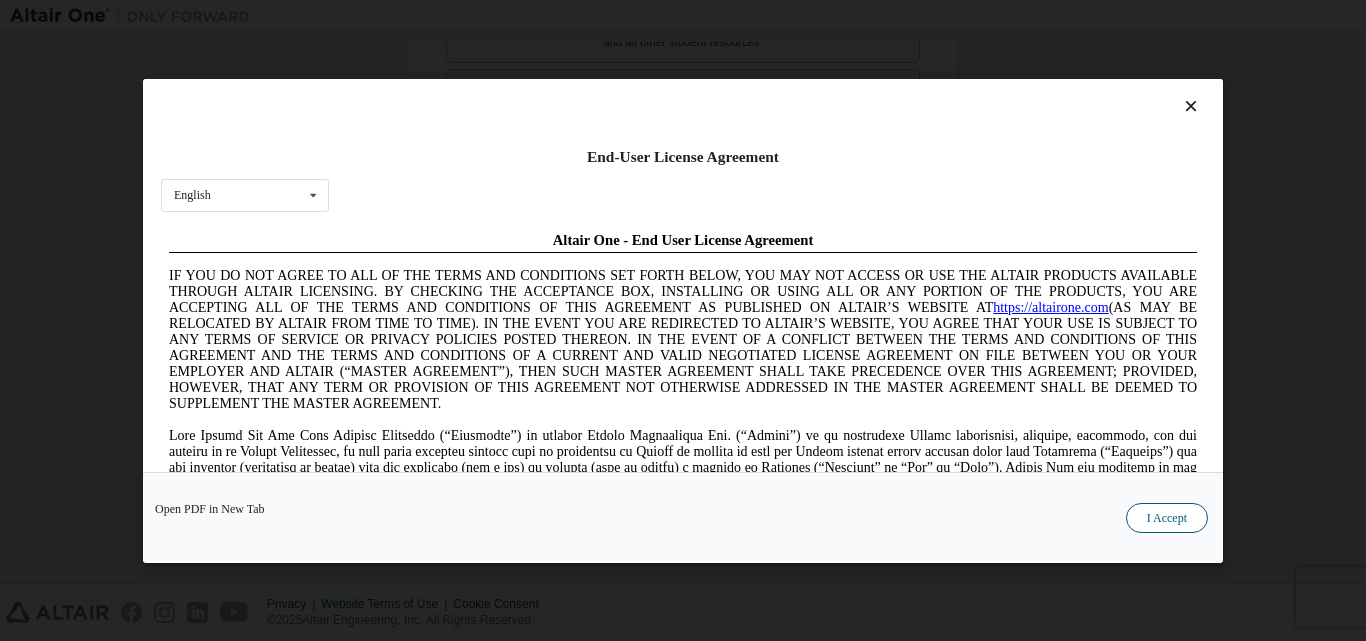 click on "I Accept" at bounding box center (1167, 517) 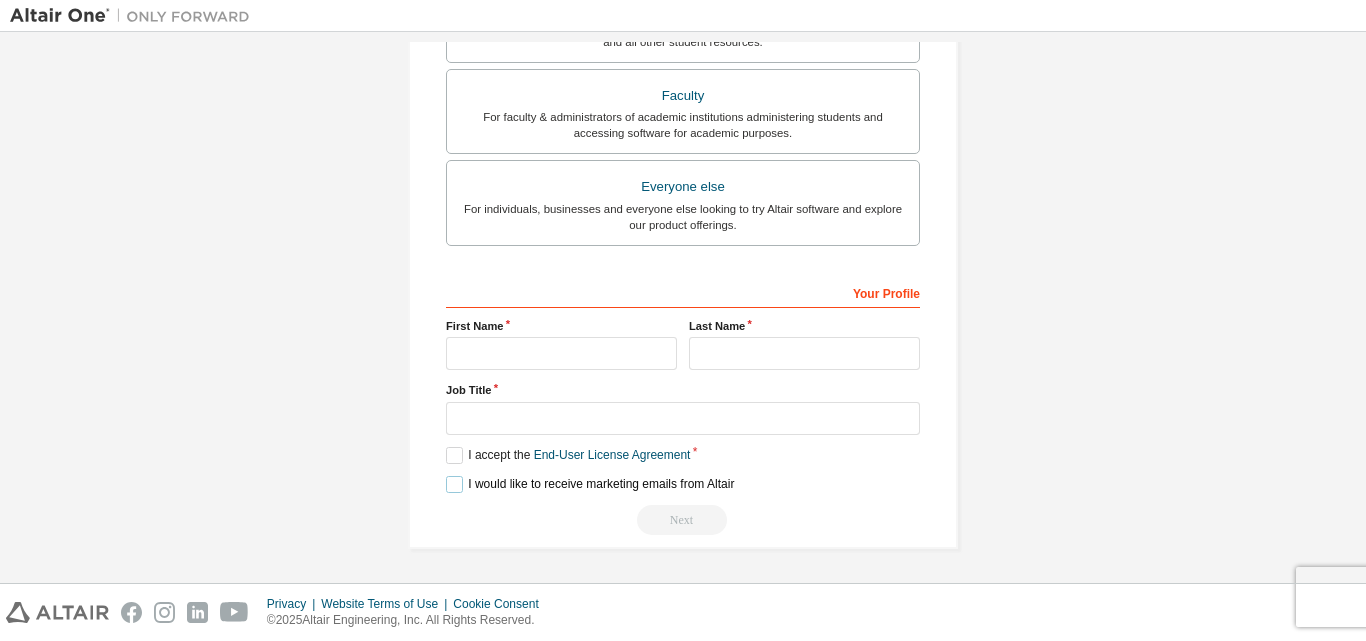 click on "I would like to receive marketing emails from Altair" at bounding box center (590, 484) 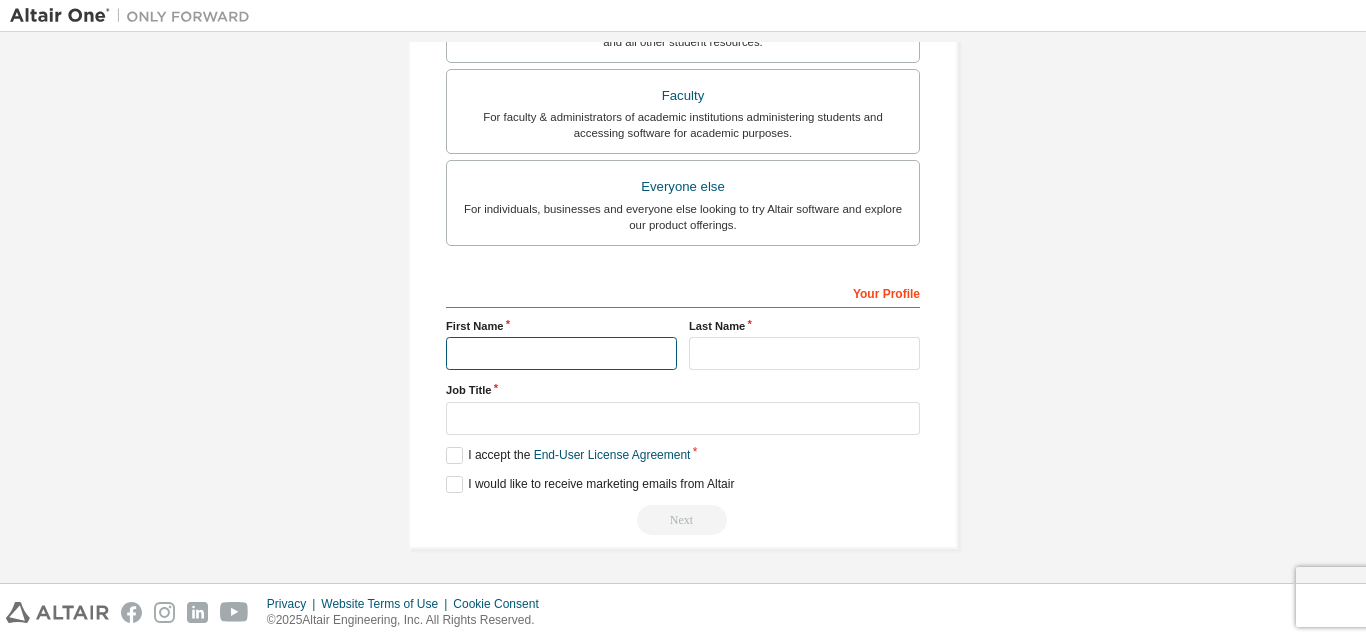 click at bounding box center (561, 353) 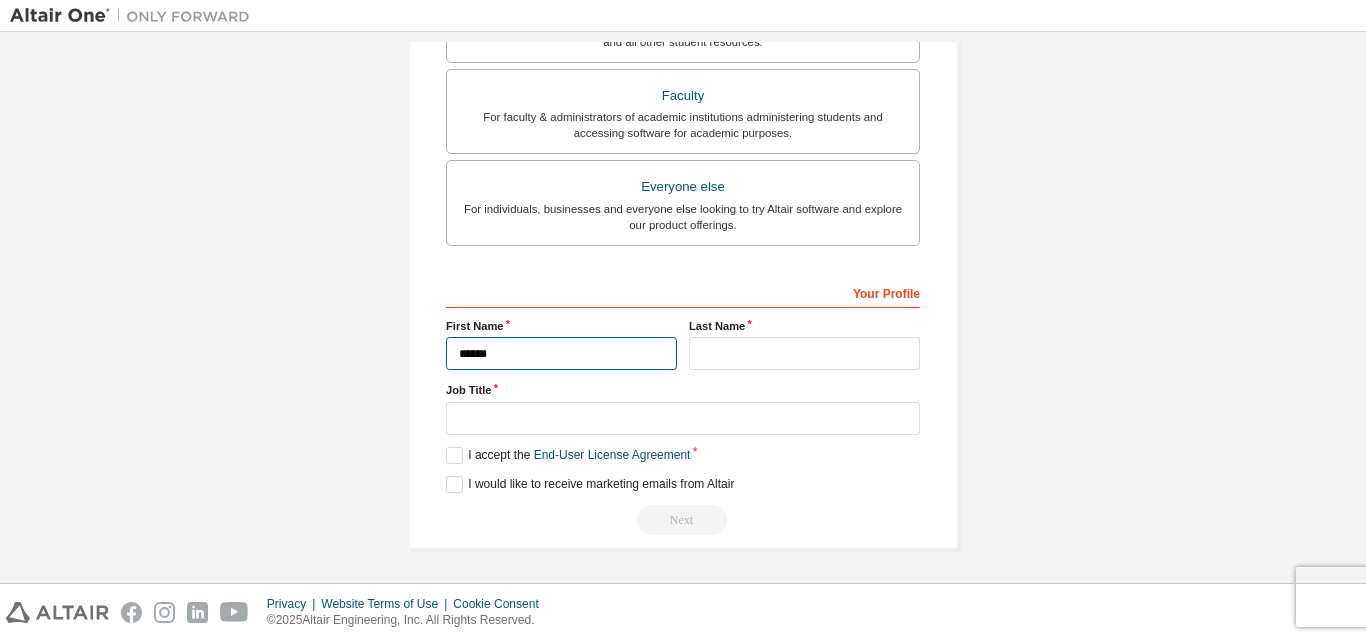 click on "*****" at bounding box center (561, 353) 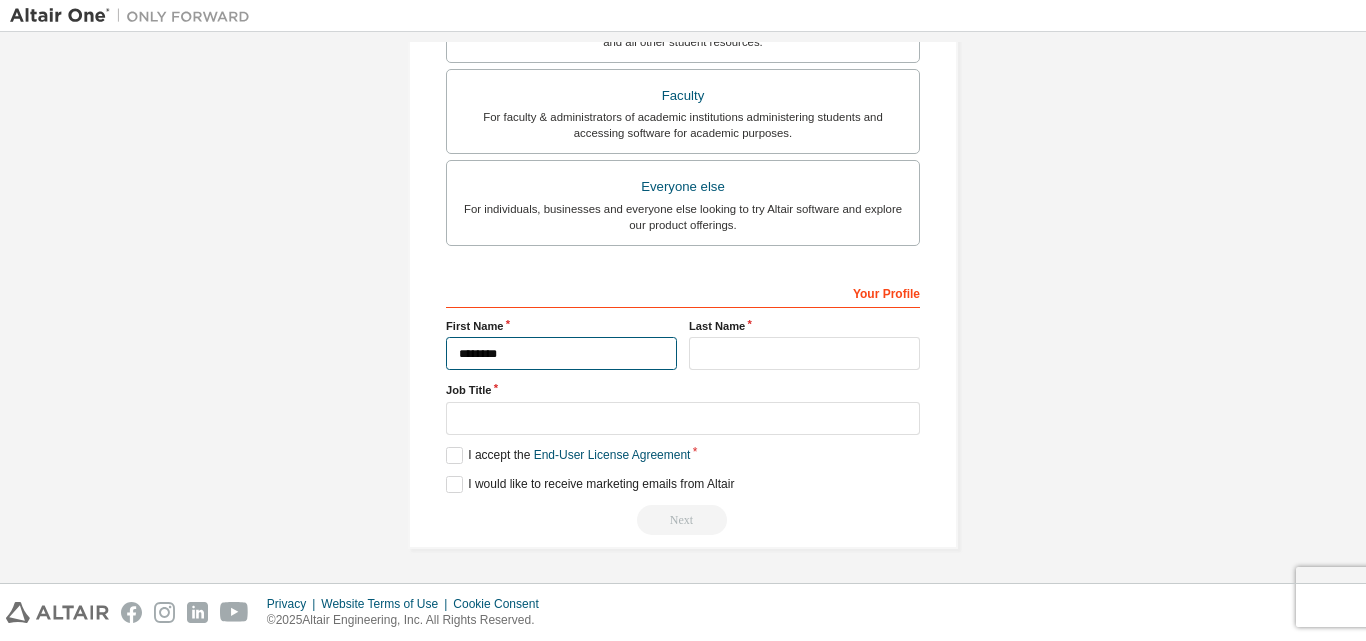 type on "*******" 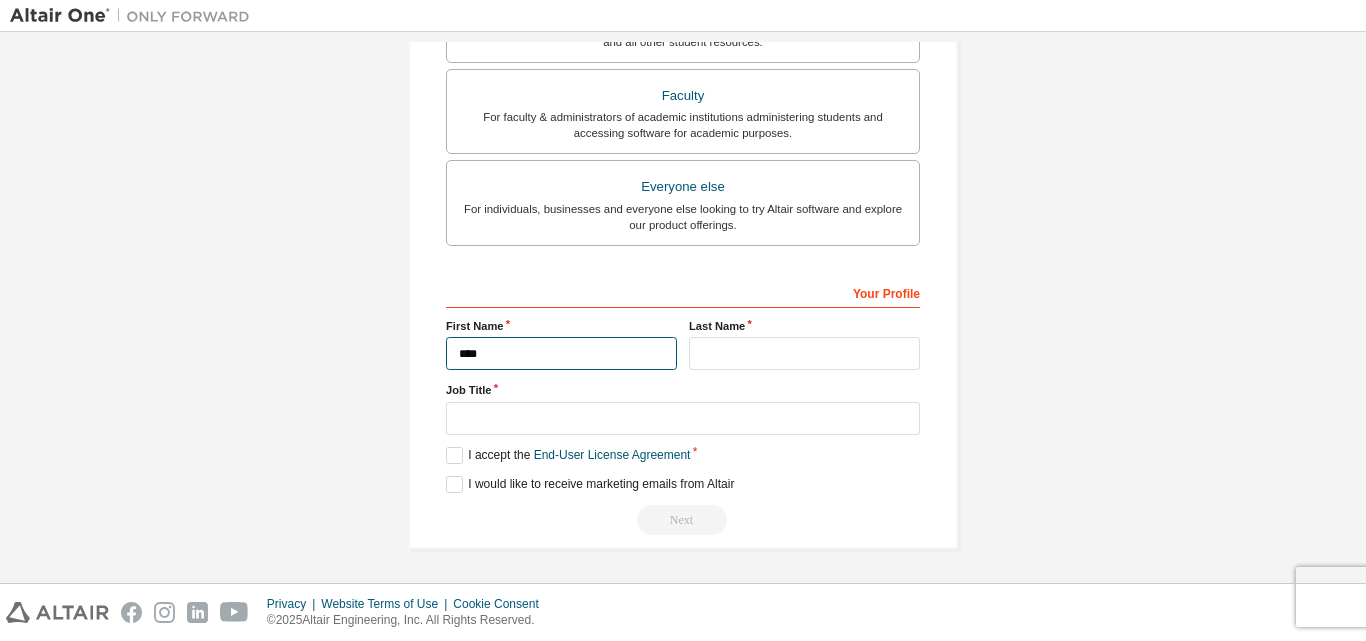 type on "****" 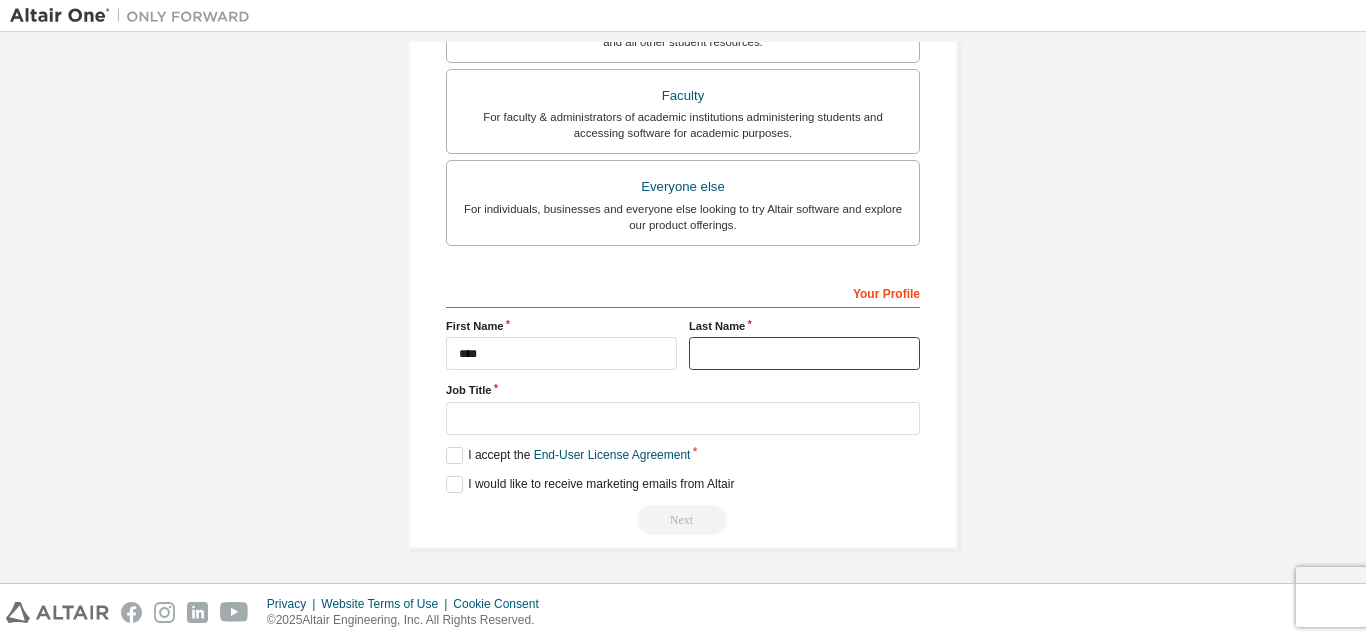 click at bounding box center [804, 353] 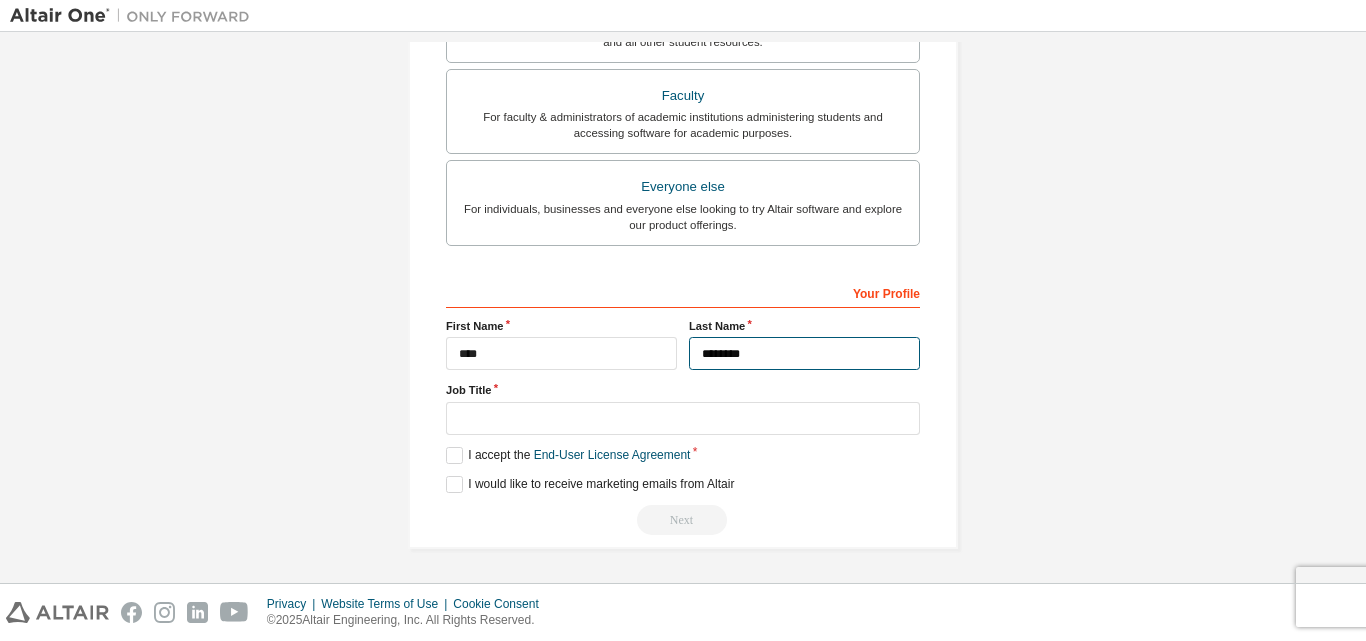 type on "********" 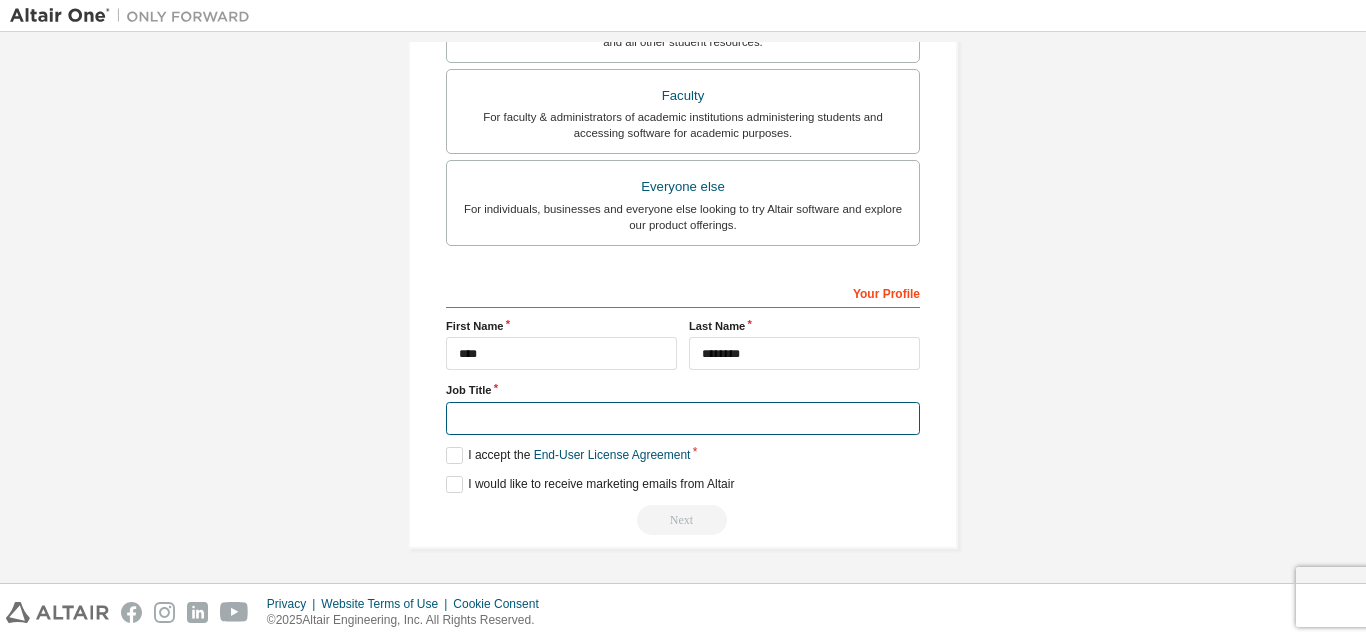 click at bounding box center (683, 418) 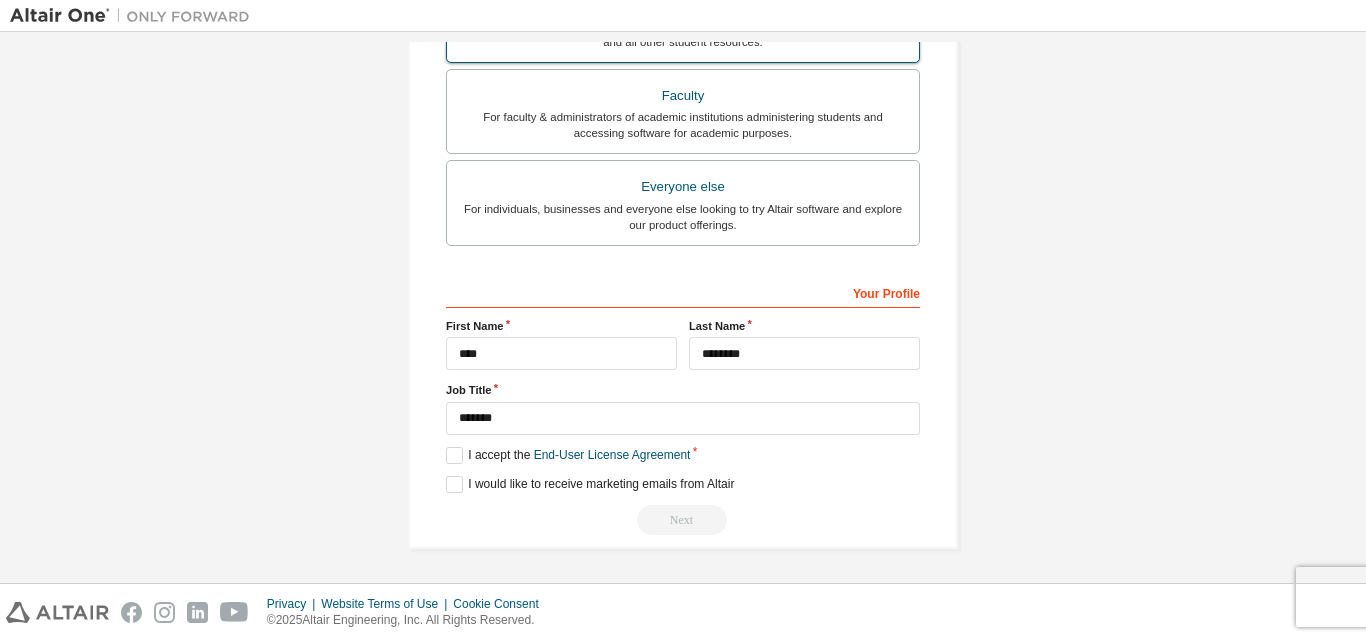 click on "For currently enrolled students looking to access the free Altair Student Edition bundle and all other student resources." at bounding box center [683, 34] 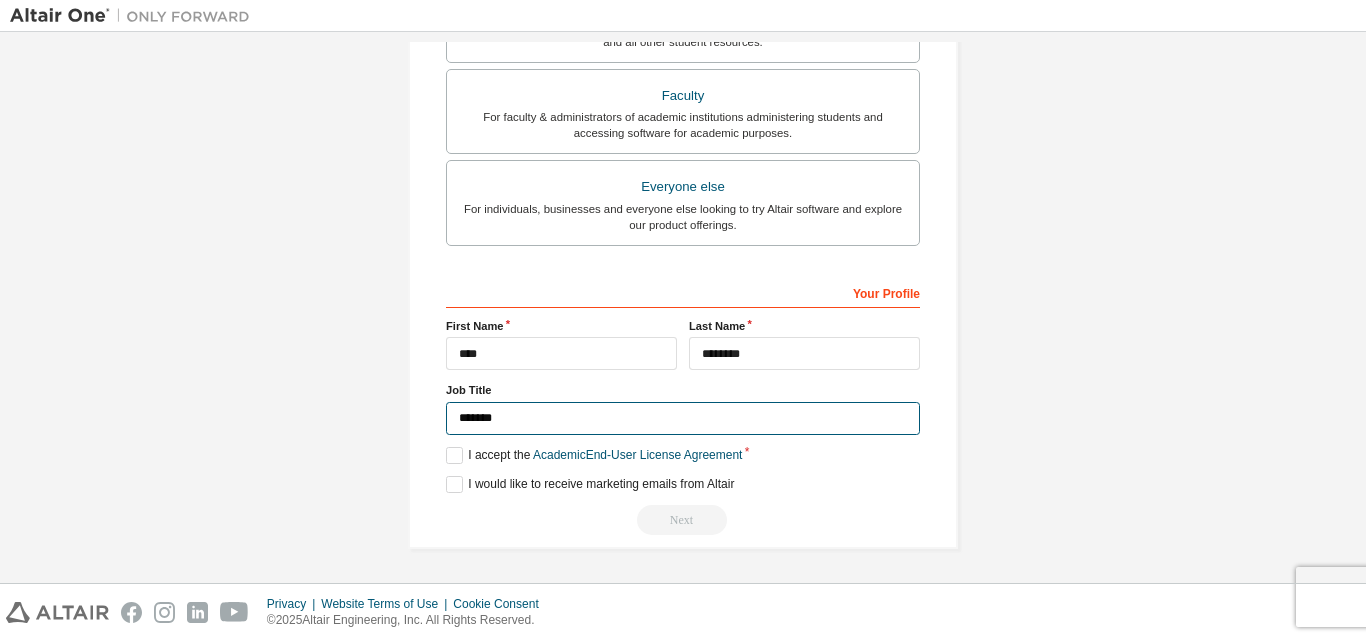 click on "*******" at bounding box center [683, 418] 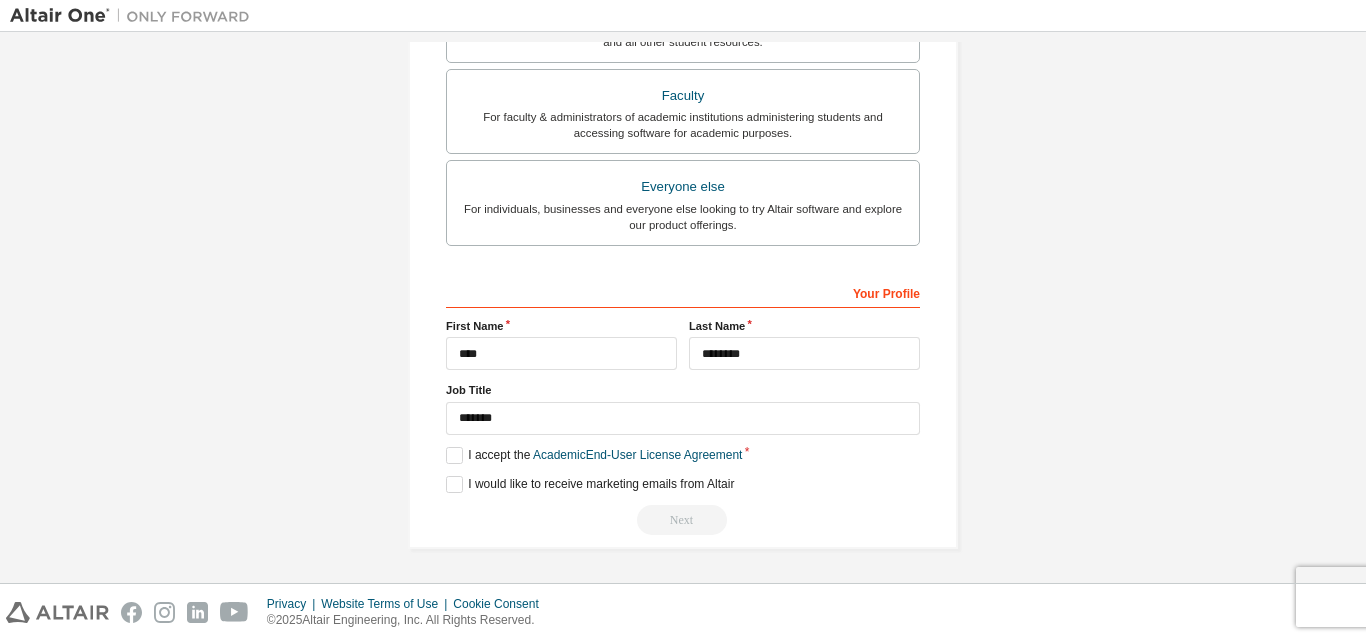click on "**********" at bounding box center (683, 307) 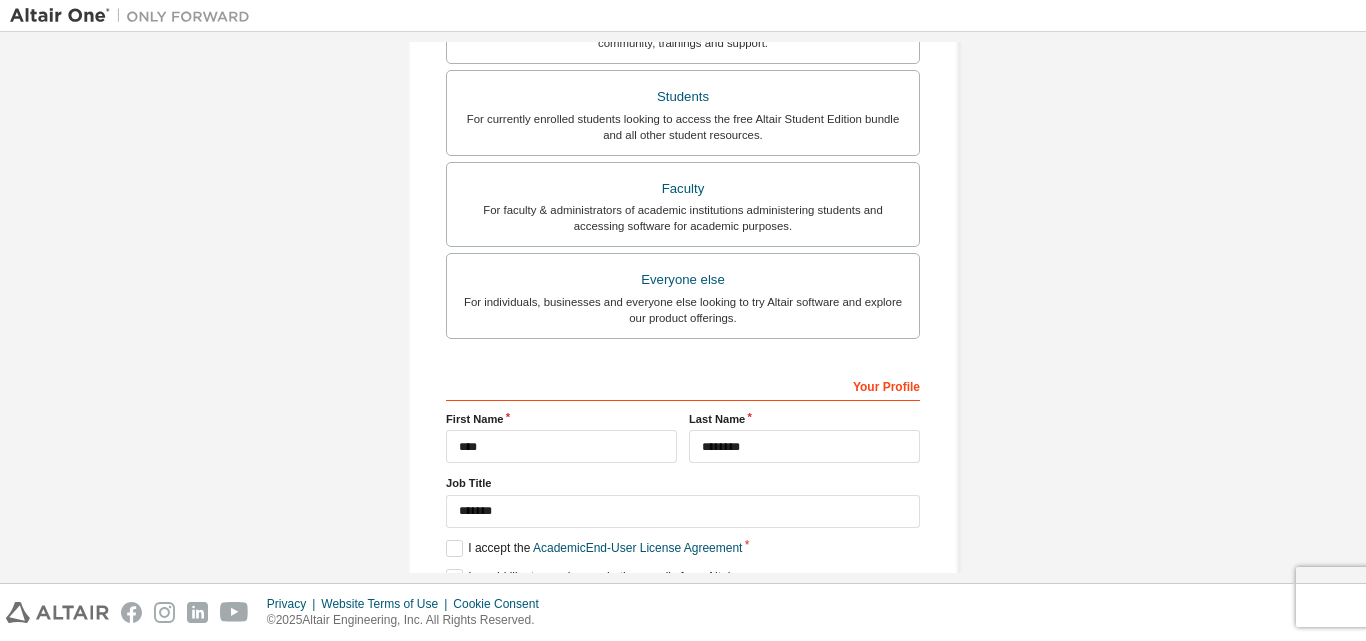 scroll, scrollTop: 501, scrollLeft: 0, axis: vertical 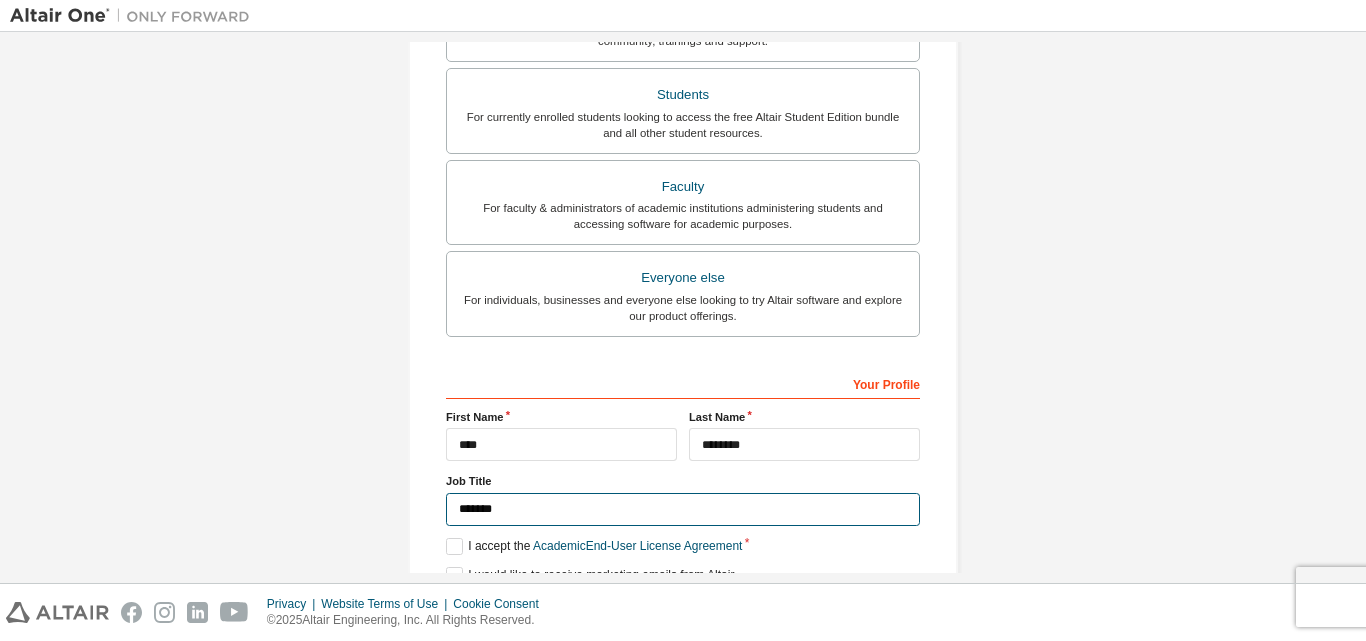 click on "*******" at bounding box center (683, 509) 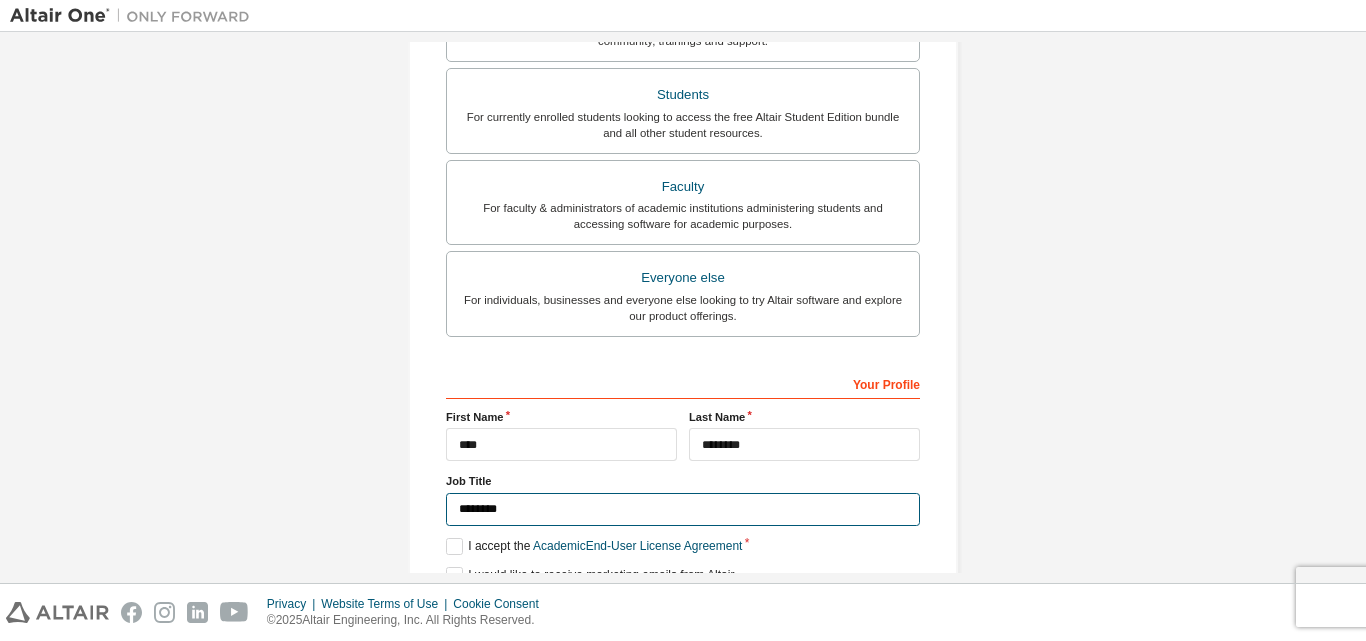 type on "*******" 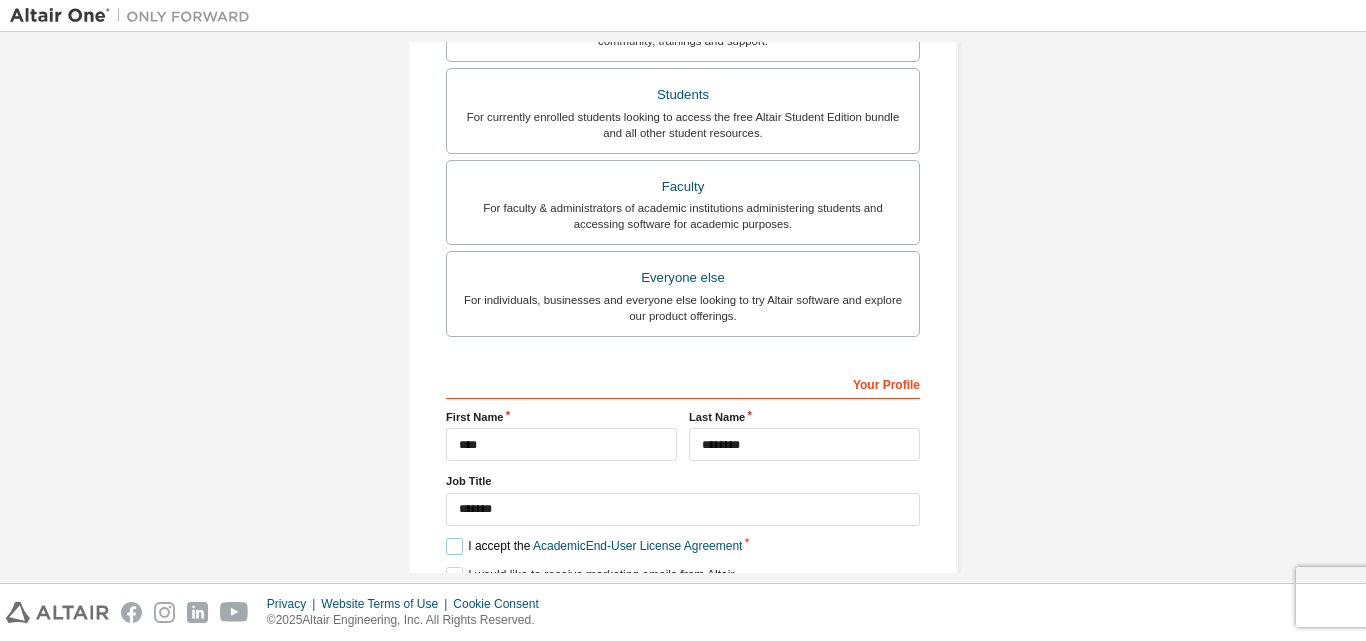 click on "I accept the   Academic   End-User License Agreement" at bounding box center (594, 546) 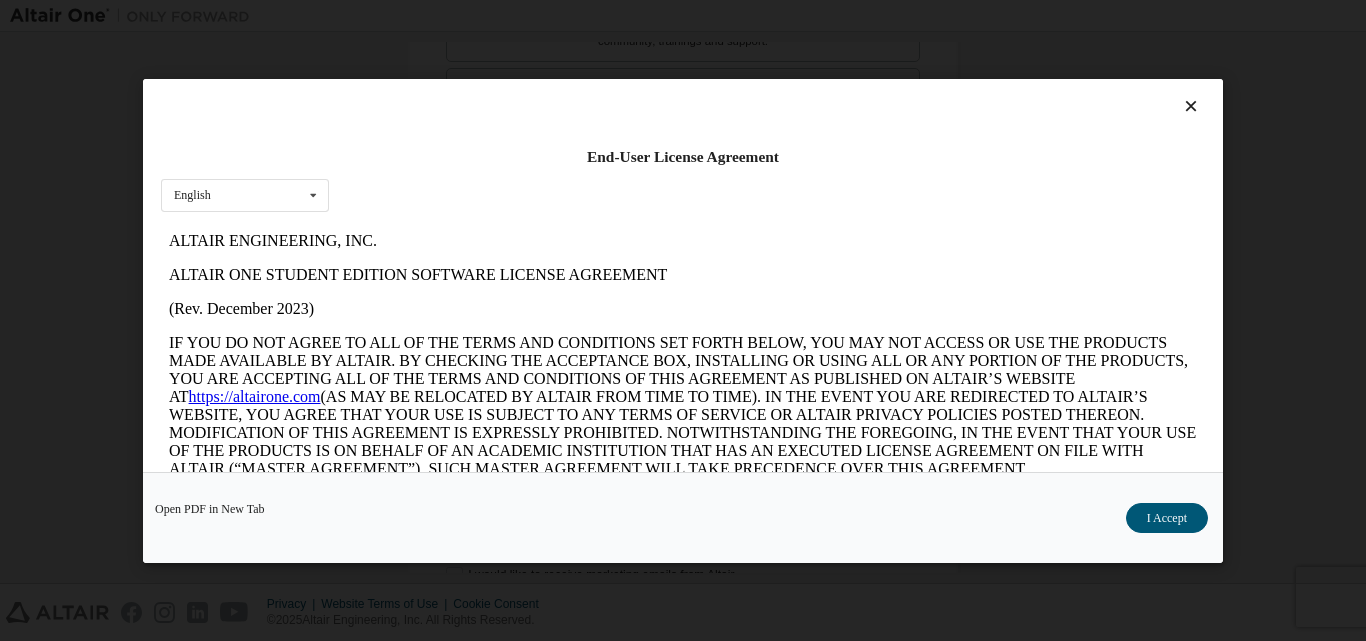 scroll, scrollTop: 0, scrollLeft: 0, axis: both 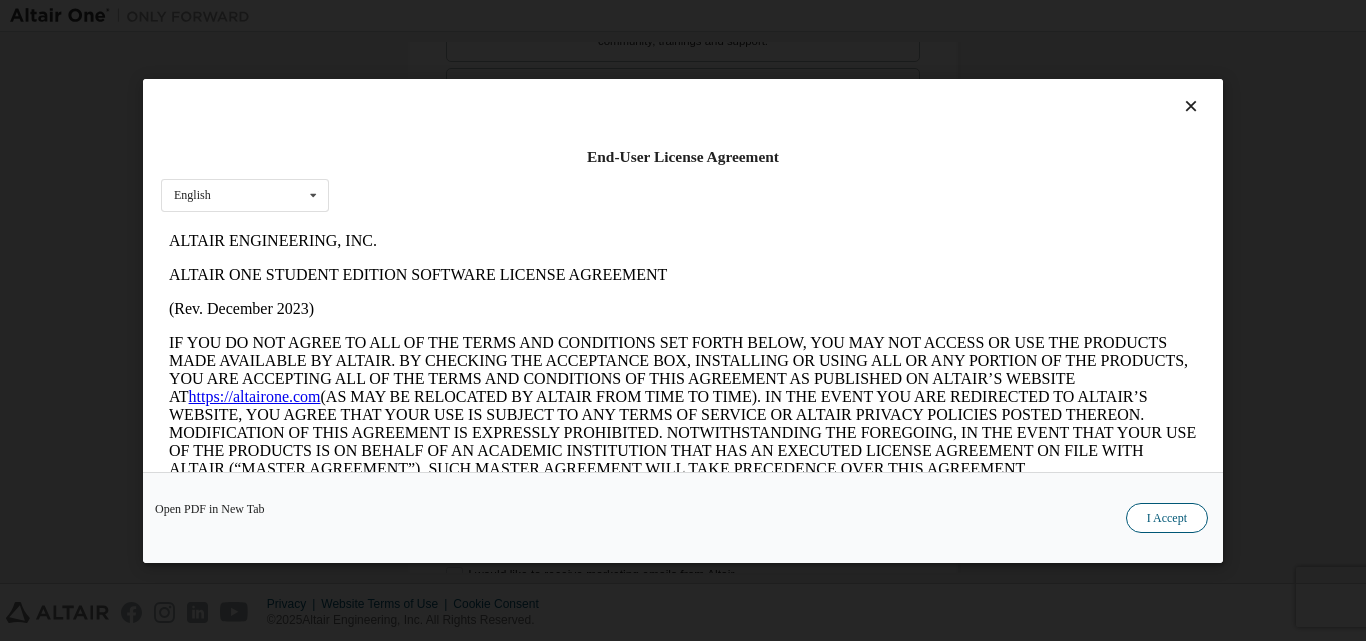 click on "I Accept" at bounding box center [1167, 517] 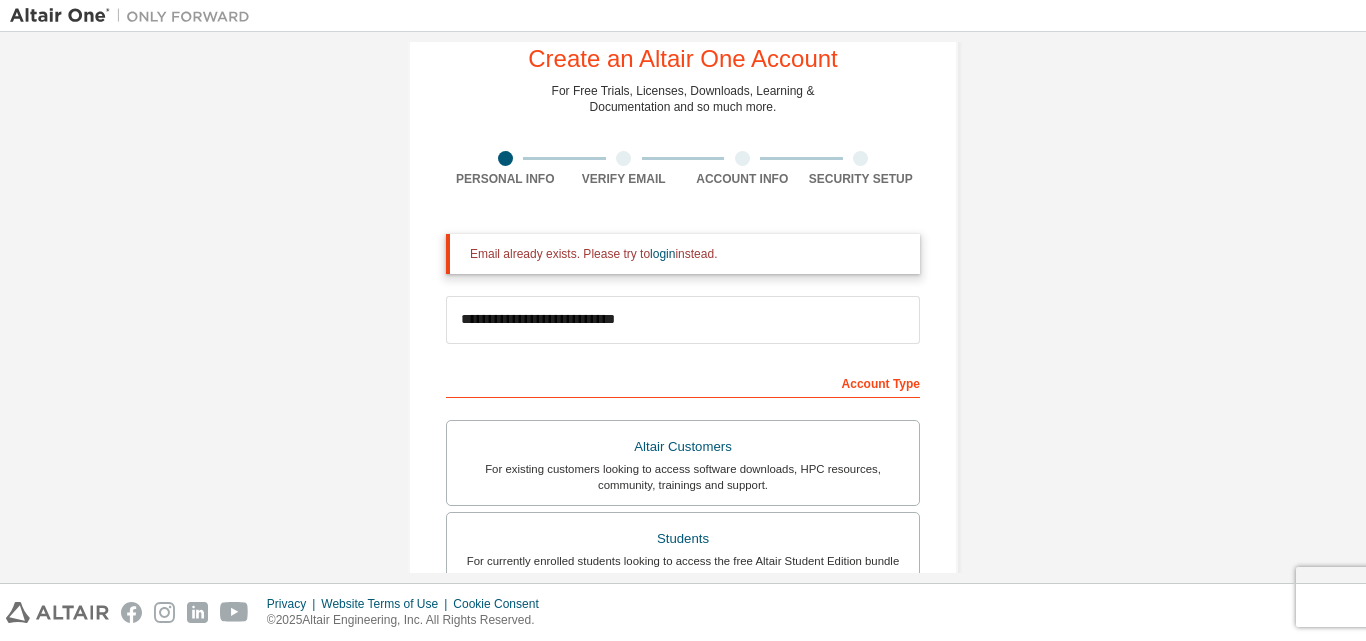 scroll, scrollTop: 44, scrollLeft: 0, axis: vertical 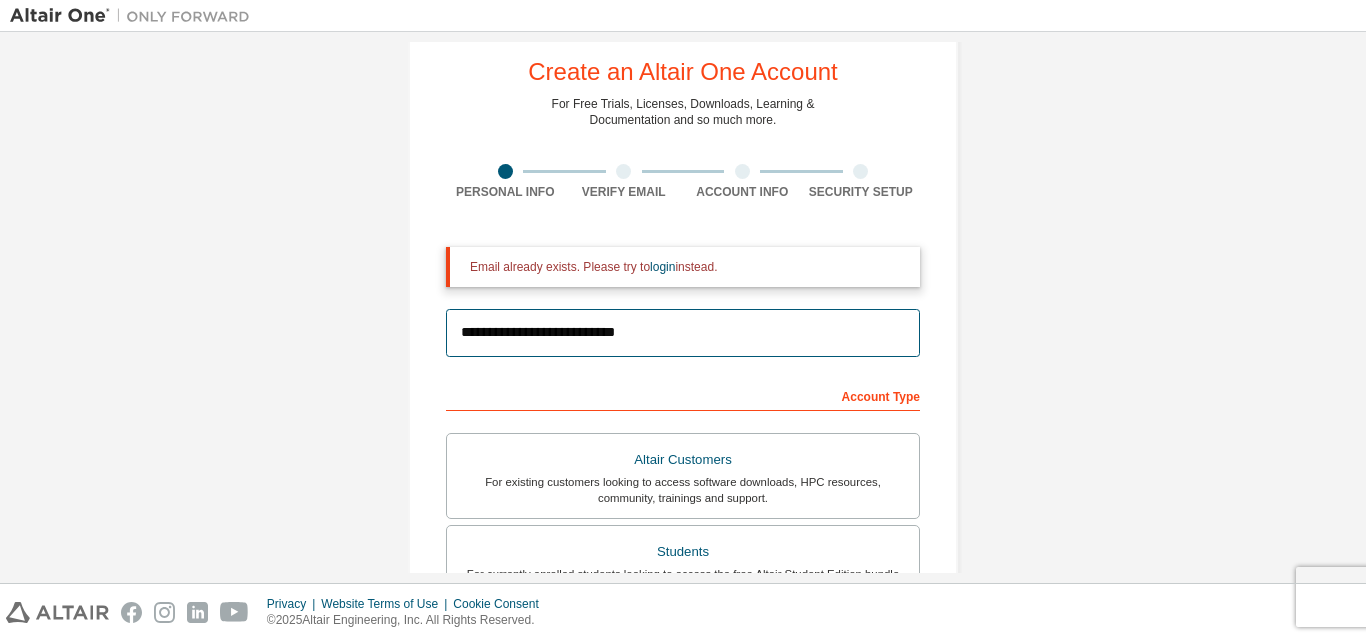 click on "**********" at bounding box center [683, 333] 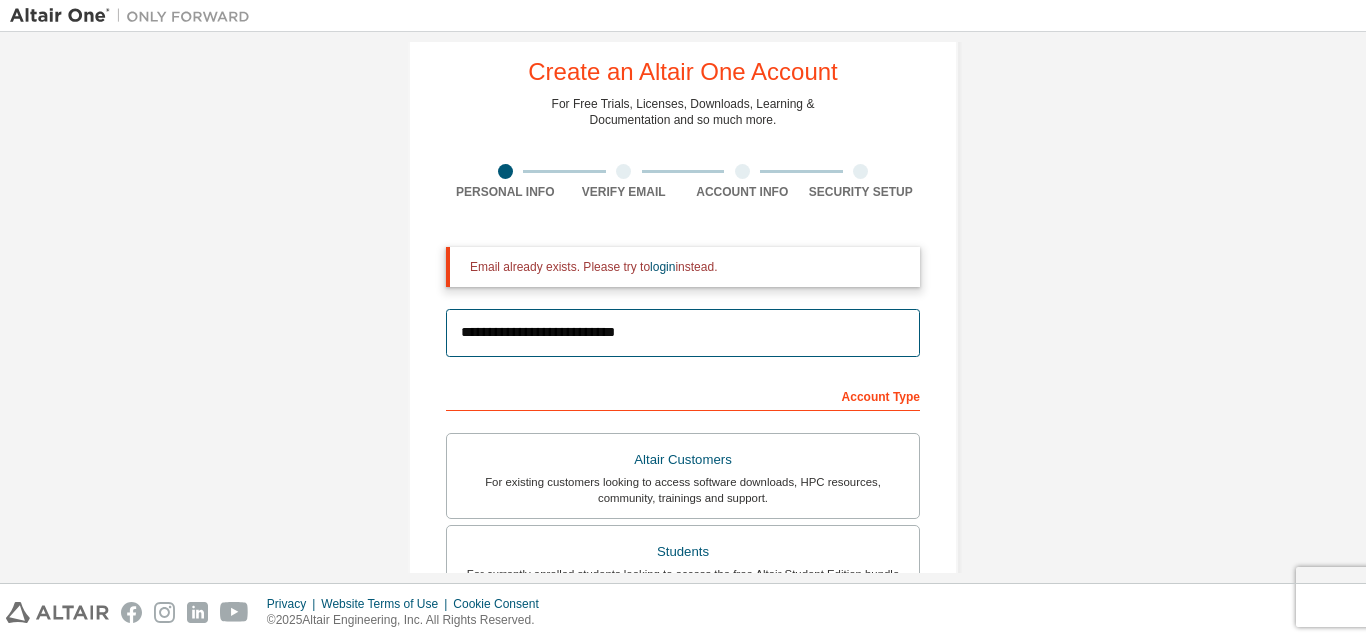 drag, startPoint x: 645, startPoint y: 333, endPoint x: 387, endPoint y: 346, distance: 258.3273 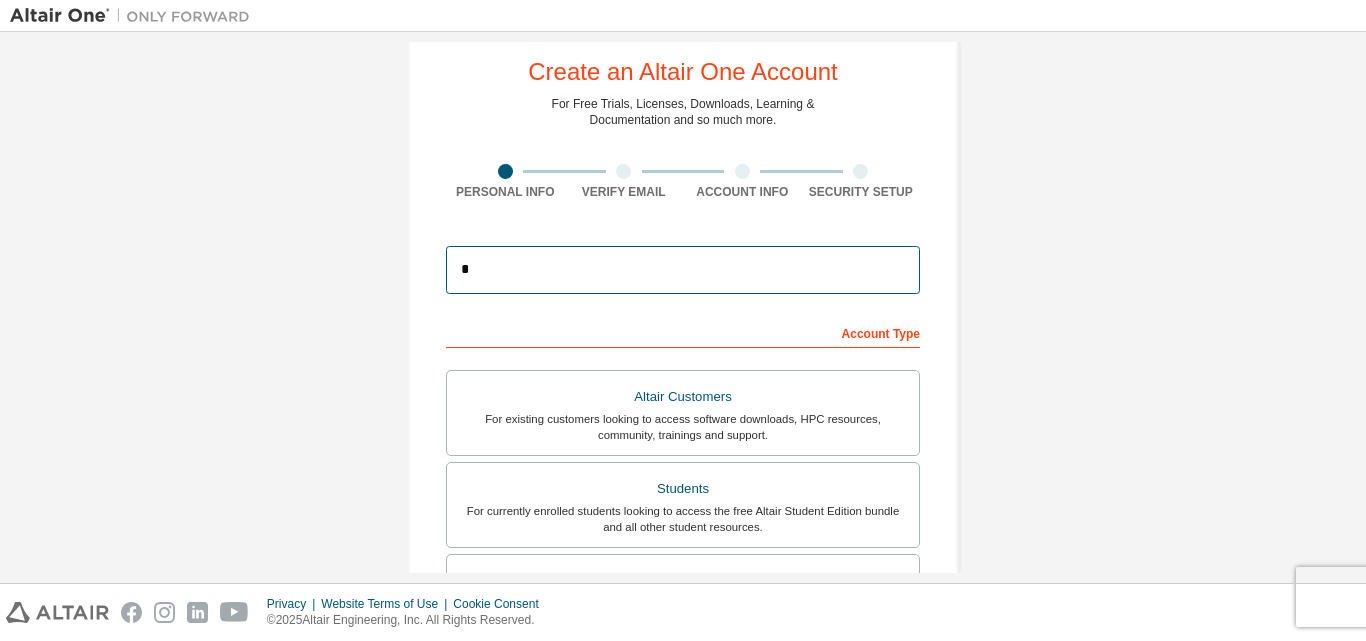 type on "**********" 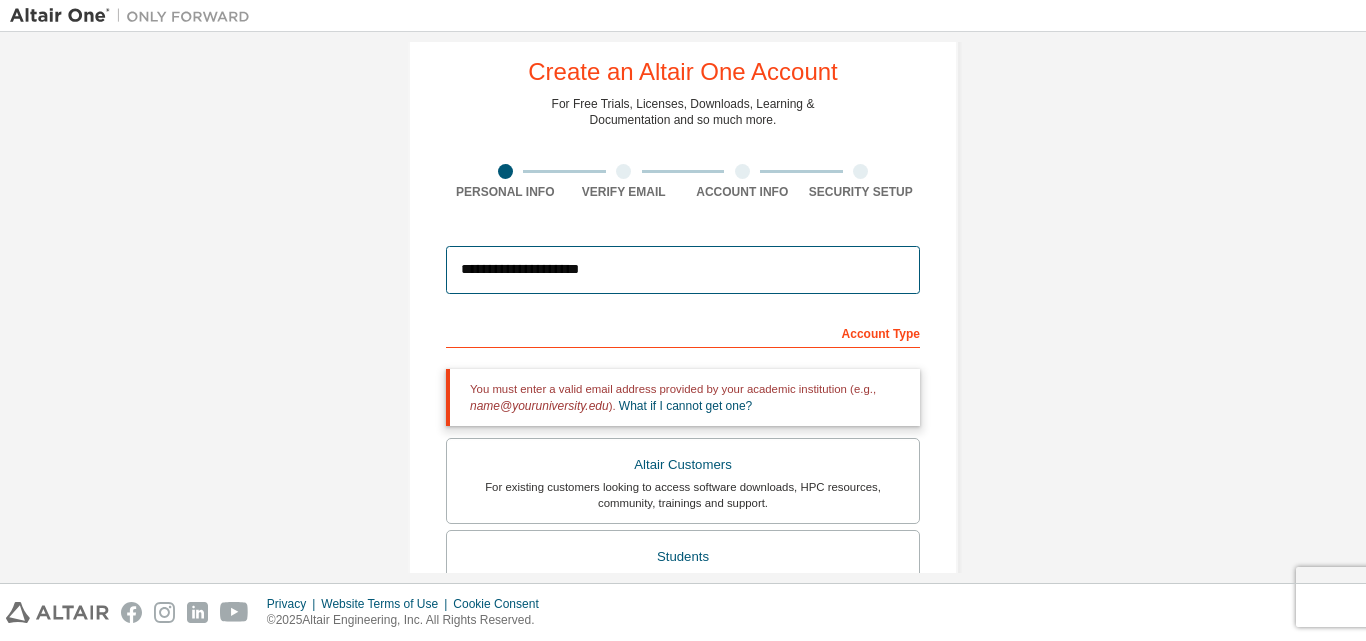 drag, startPoint x: 827, startPoint y: 265, endPoint x: 442, endPoint y: 278, distance: 385.21942 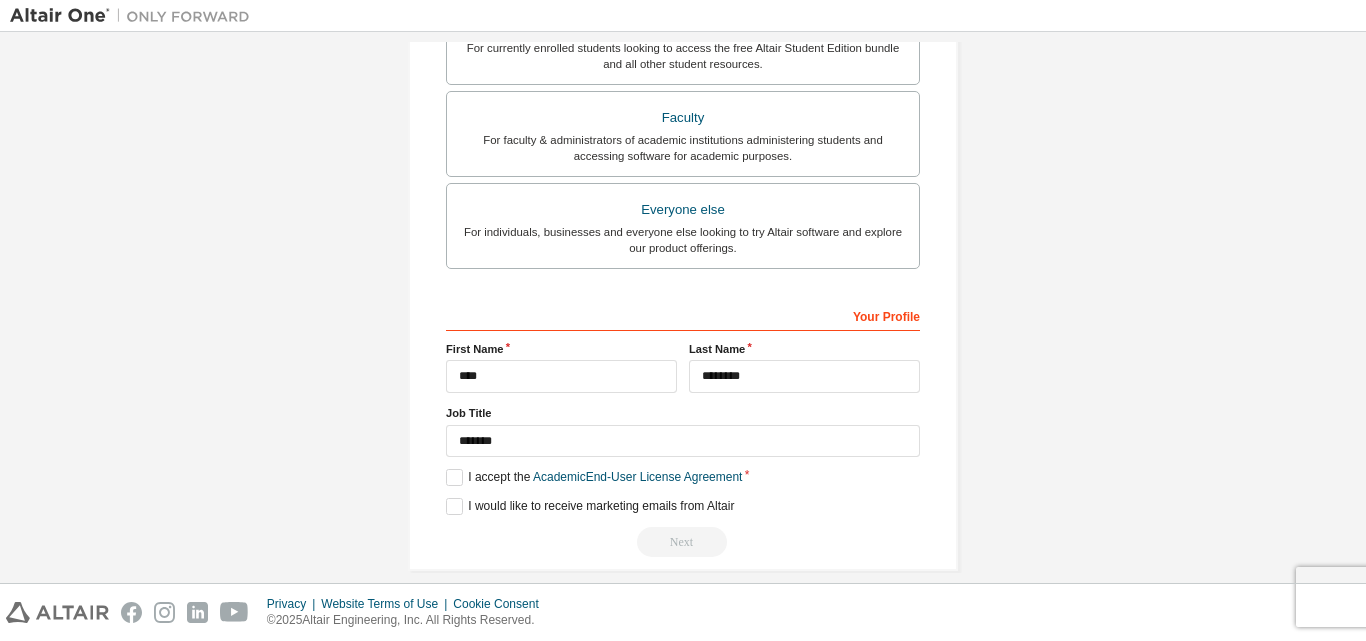 scroll, scrollTop: 588, scrollLeft: 0, axis: vertical 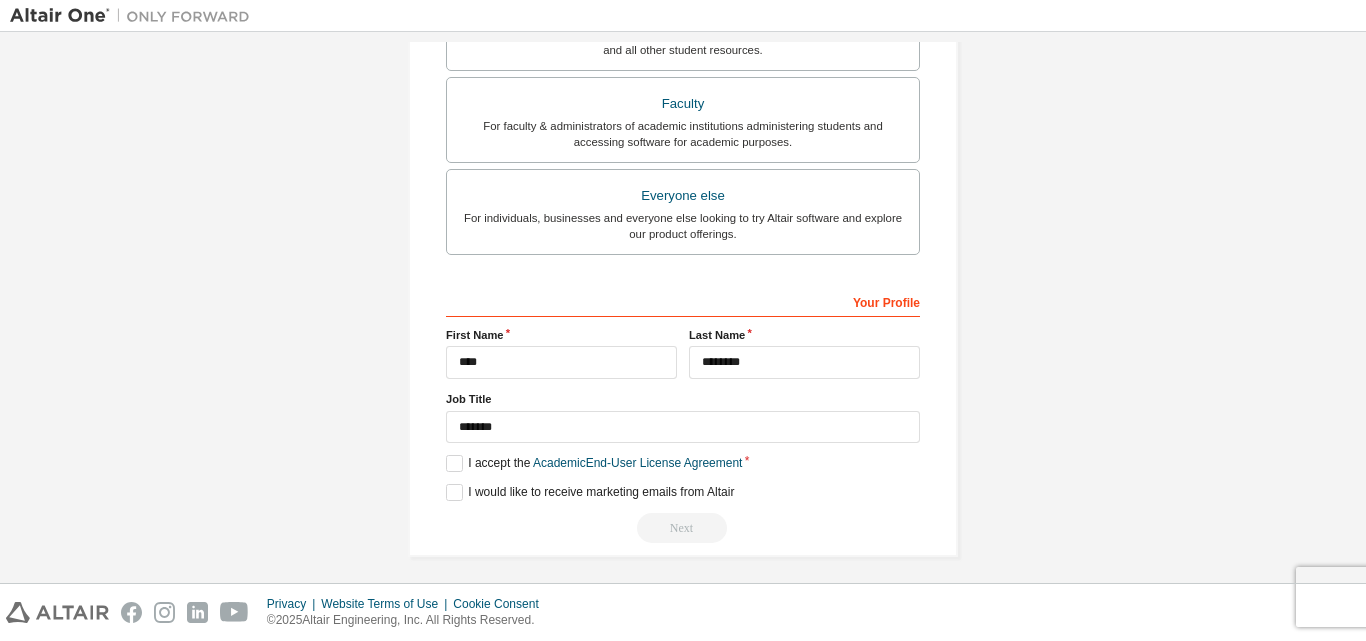 click on "Next" at bounding box center [683, 528] 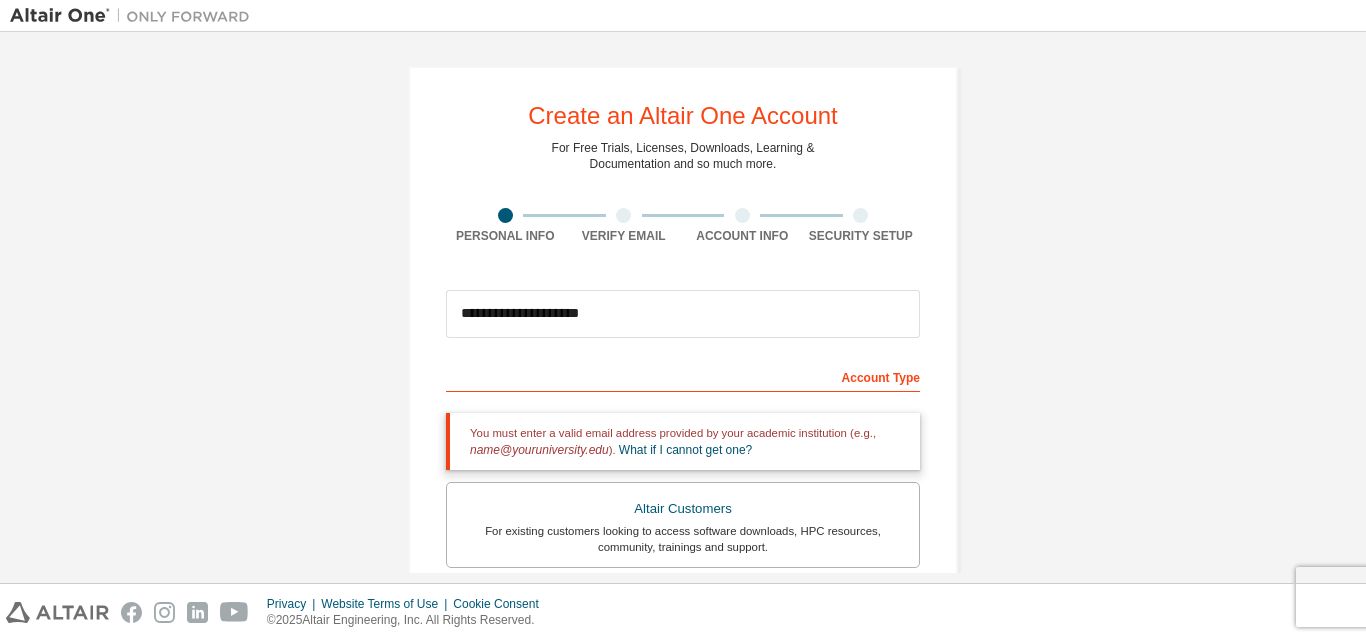 scroll, scrollTop: 0, scrollLeft: 0, axis: both 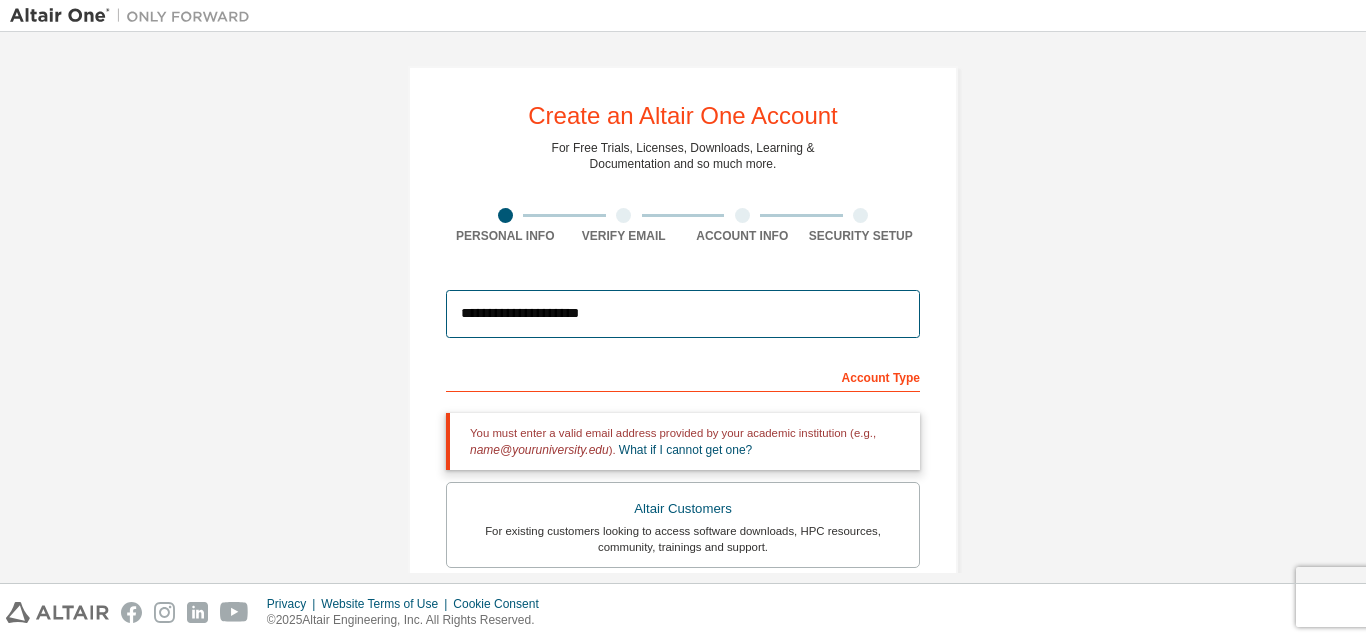 drag, startPoint x: 746, startPoint y: 316, endPoint x: 306, endPoint y: 311, distance: 440.0284 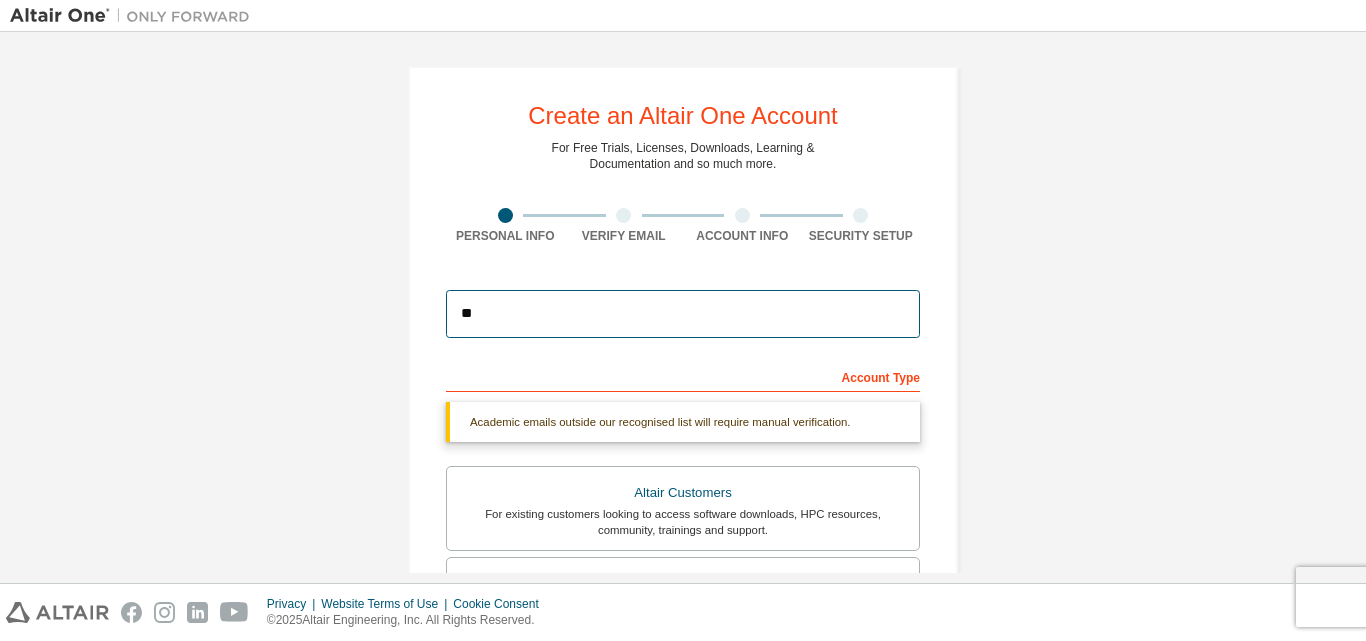 type on "**********" 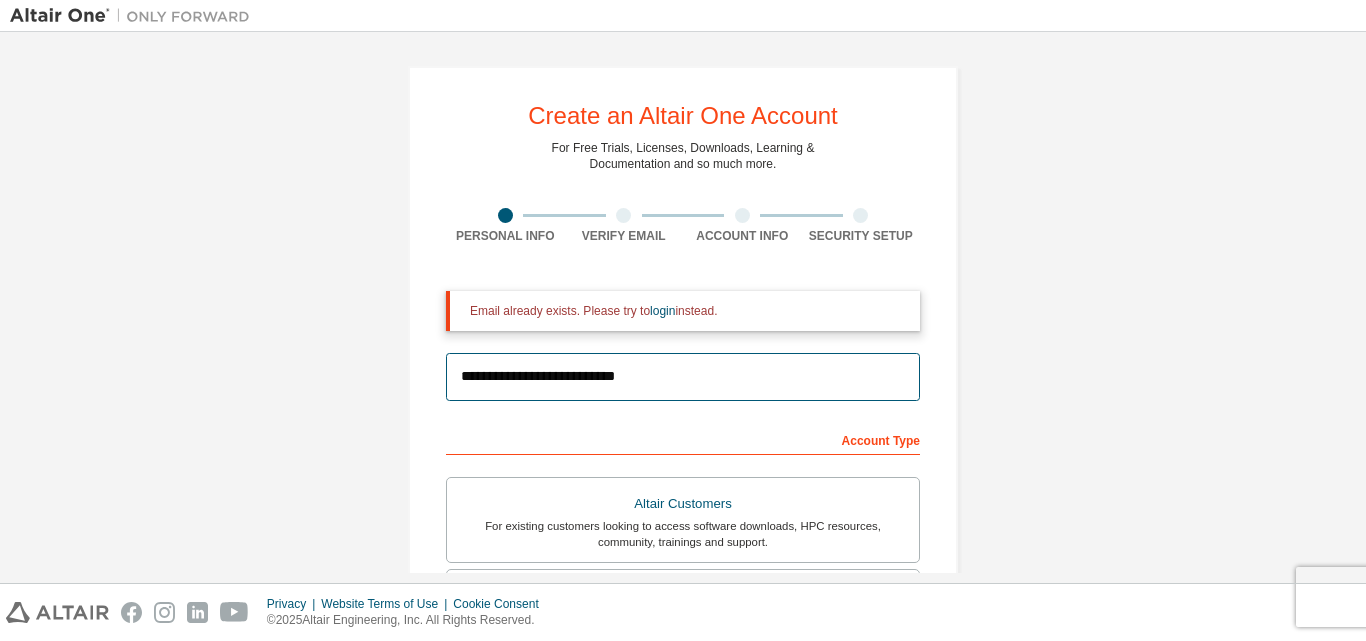 drag, startPoint x: 723, startPoint y: 369, endPoint x: 307, endPoint y: 412, distance: 418.21646 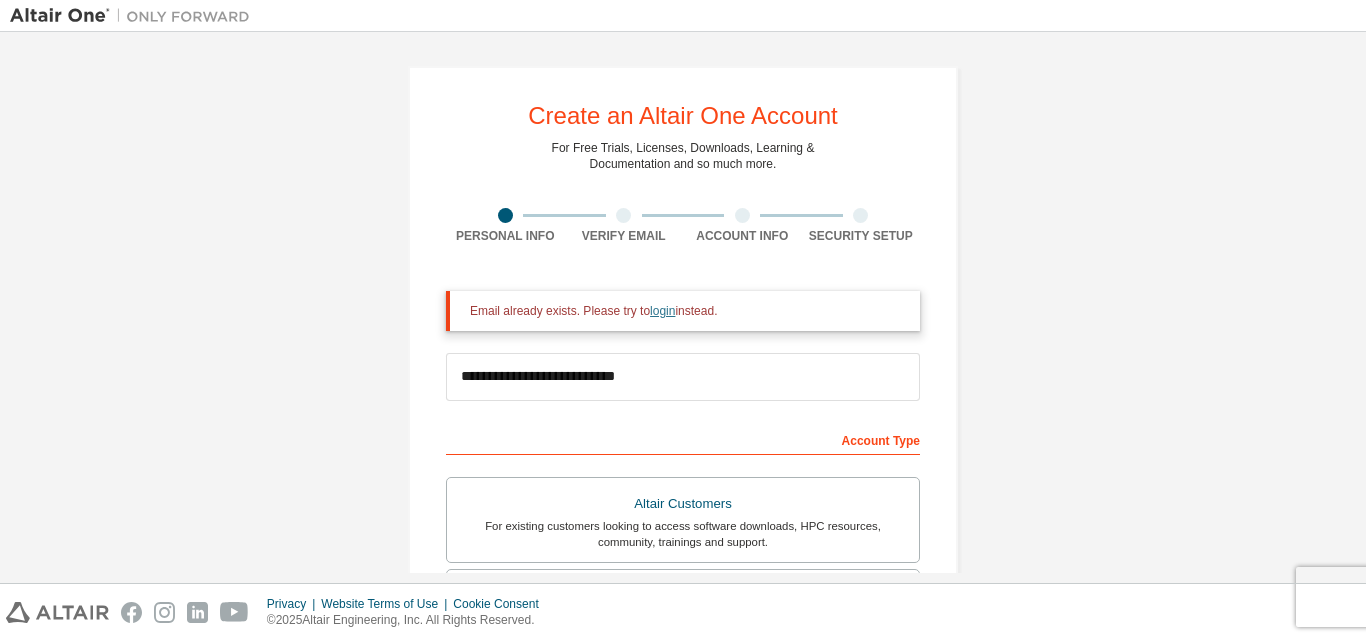 click on "login" at bounding box center (662, 311) 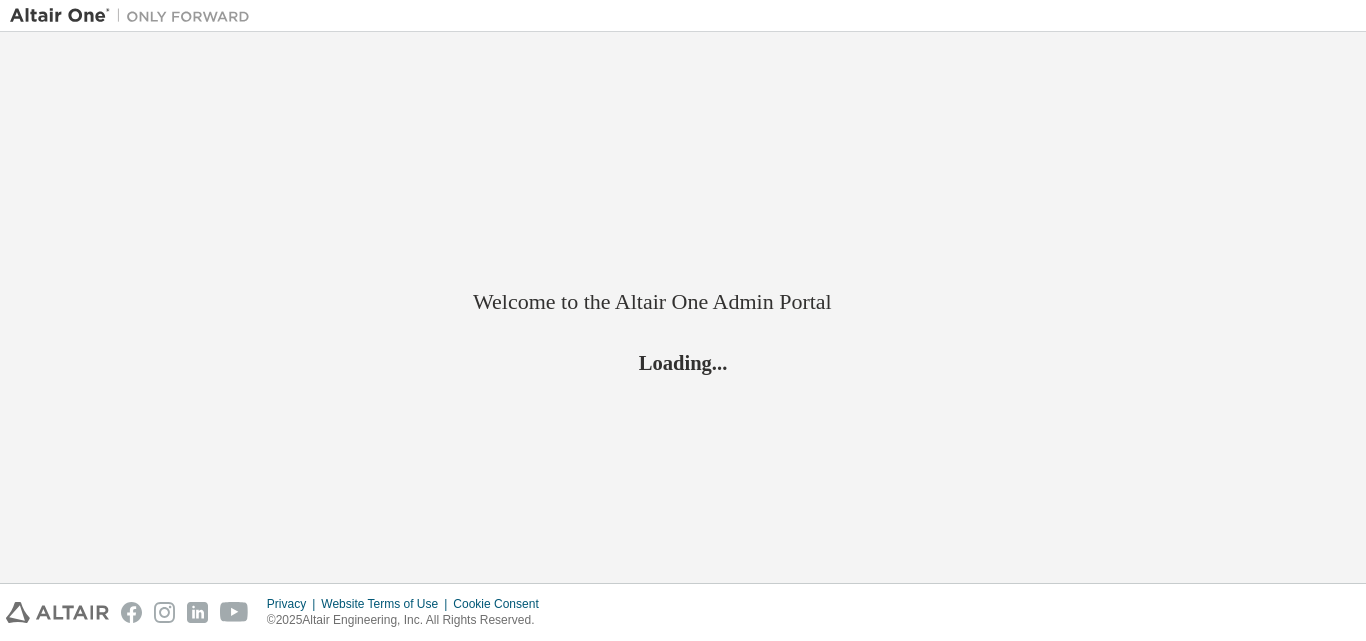scroll, scrollTop: 0, scrollLeft: 0, axis: both 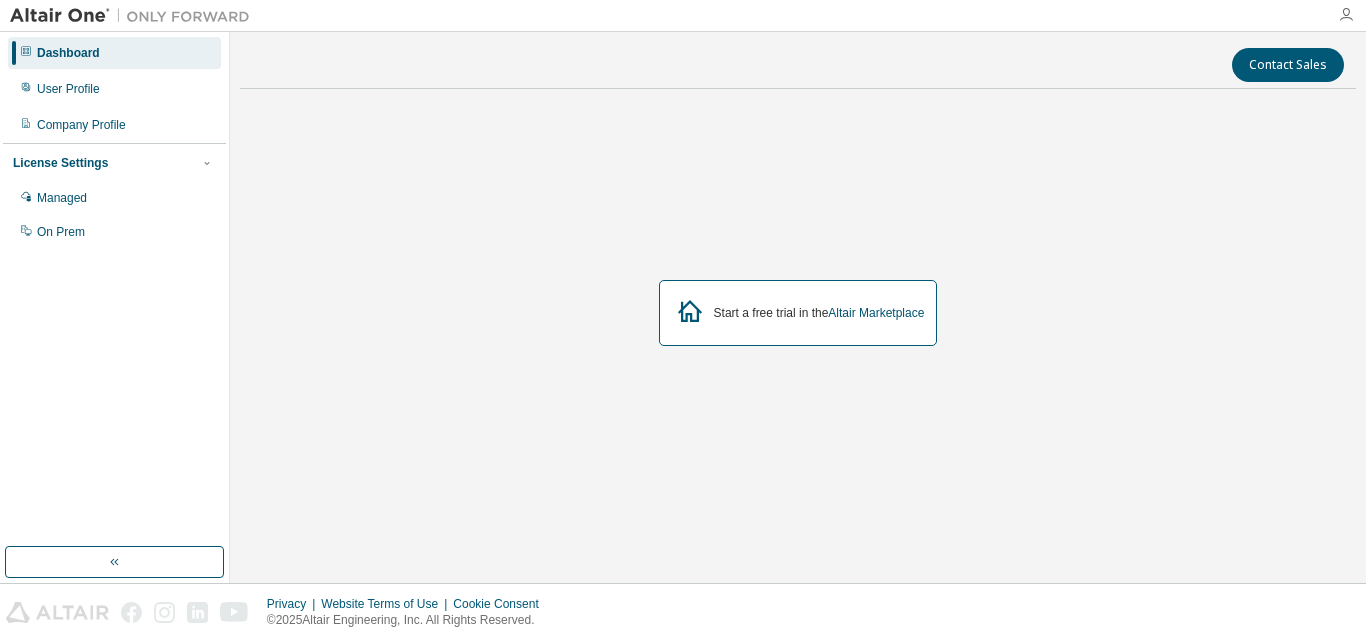 click at bounding box center [1346, 15] 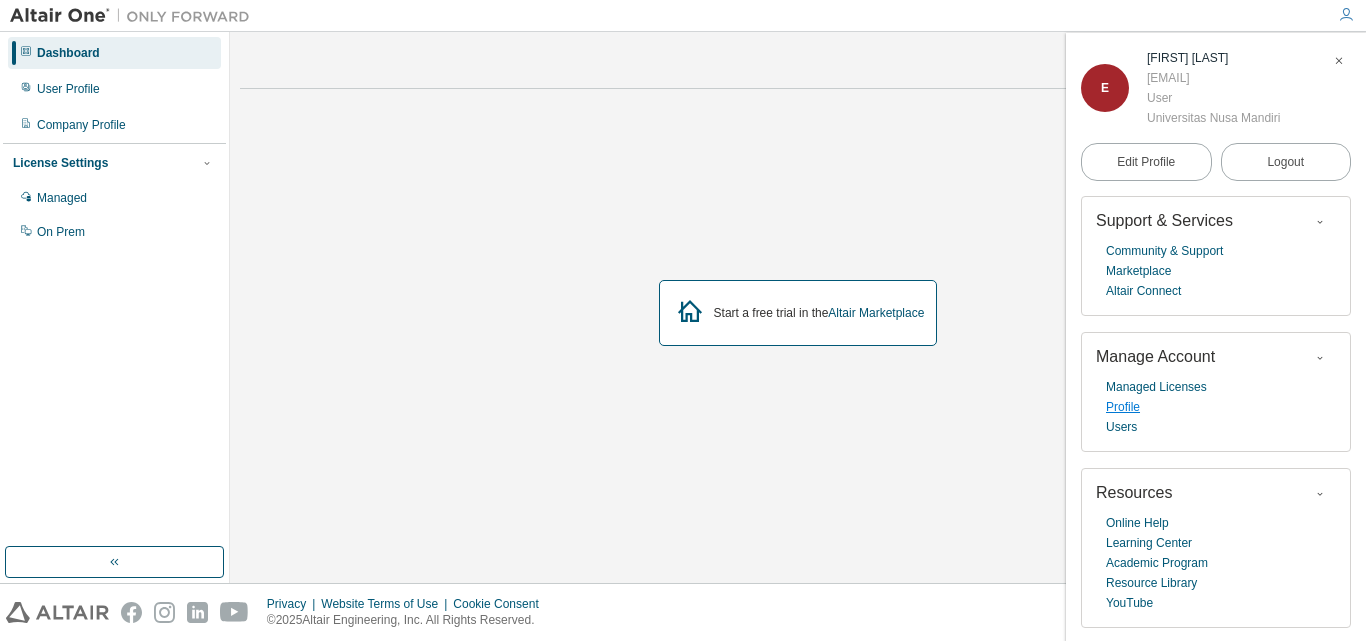 click on "Profile" at bounding box center [1123, 407] 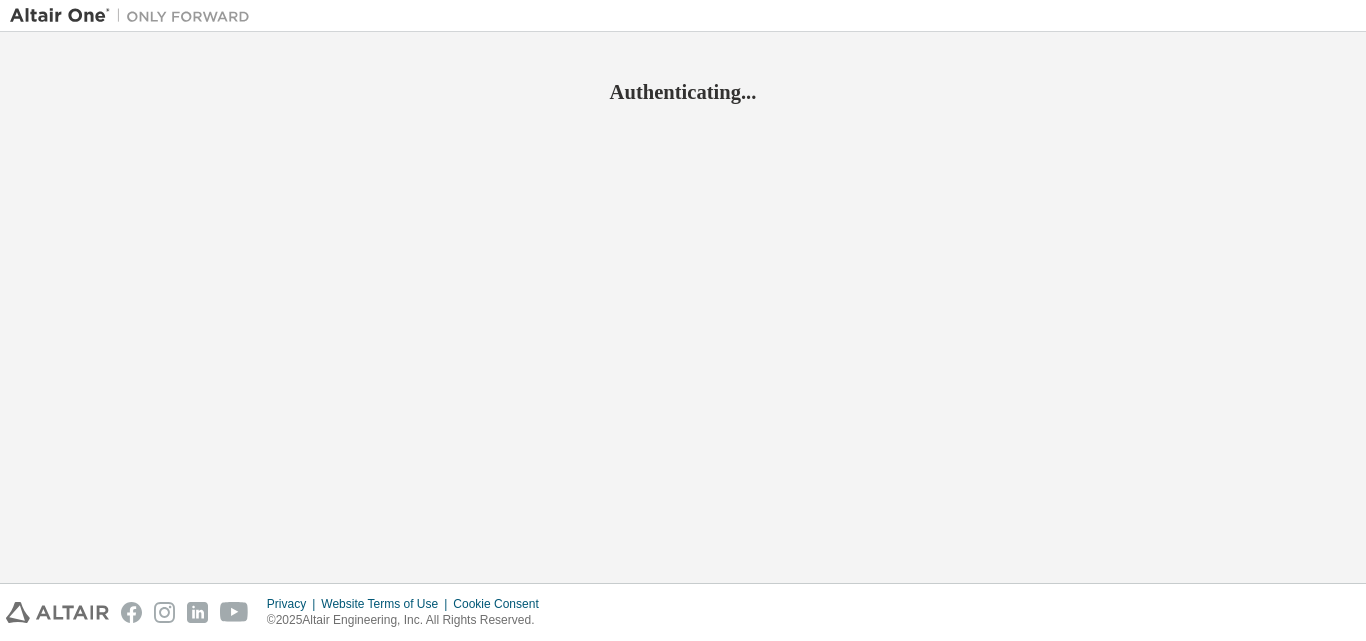 scroll, scrollTop: 0, scrollLeft: 0, axis: both 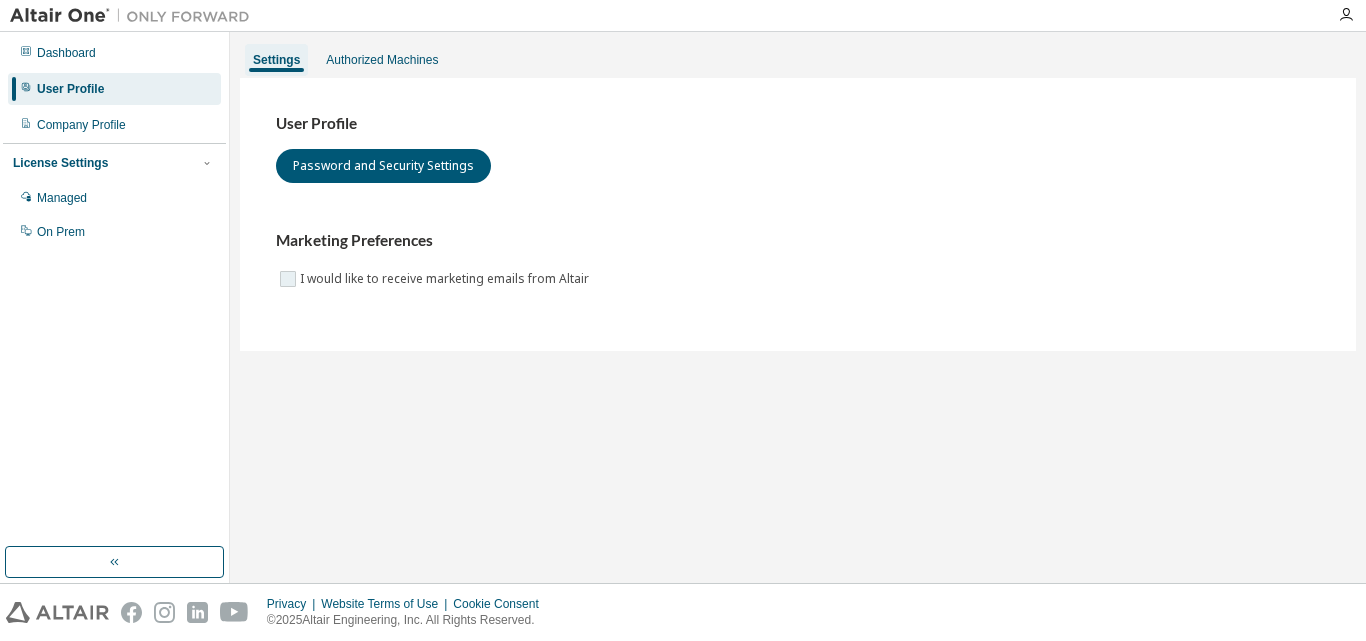 click on "I would like to receive marketing emails from Altair" at bounding box center (446, 279) 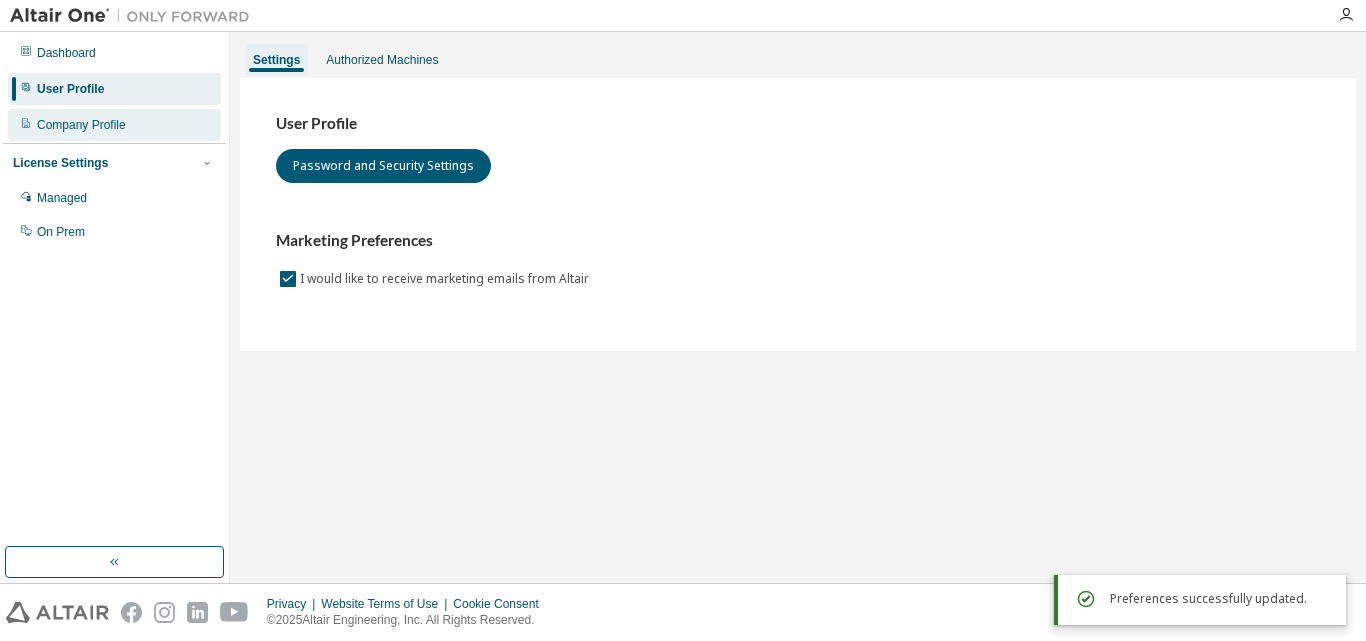 click on "Company Profile" at bounding box center (114, 125) 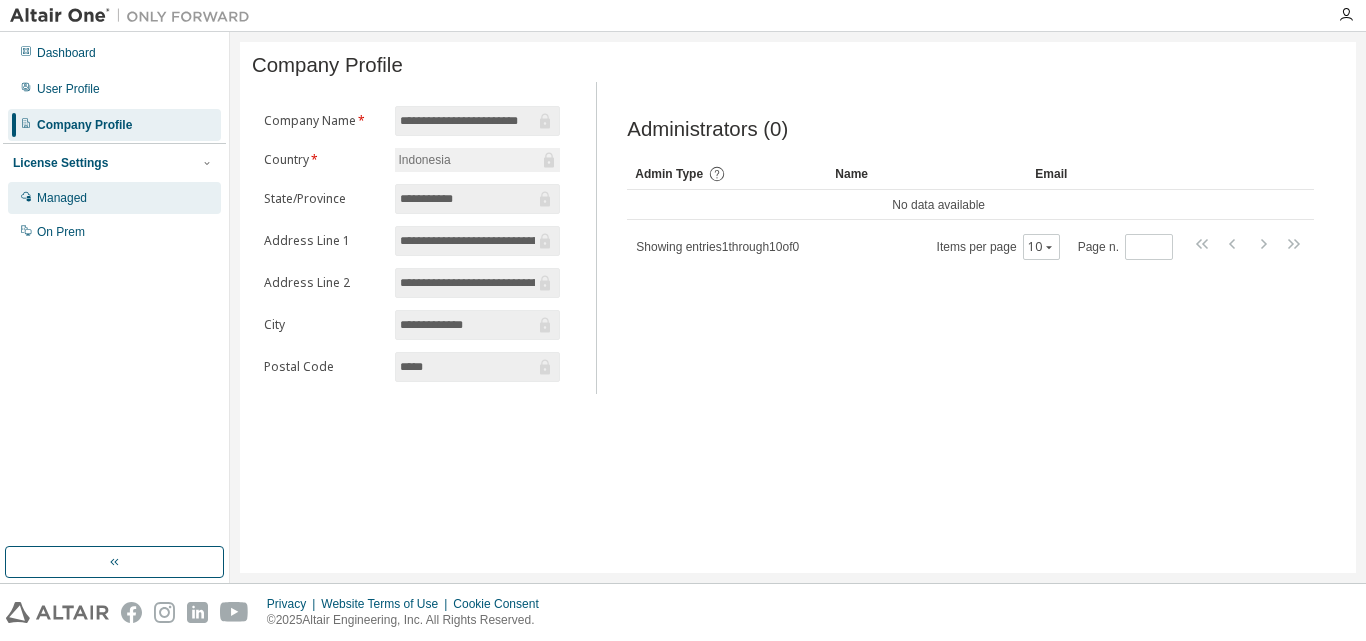 click on "Managed" at bounding box center (114, 198) 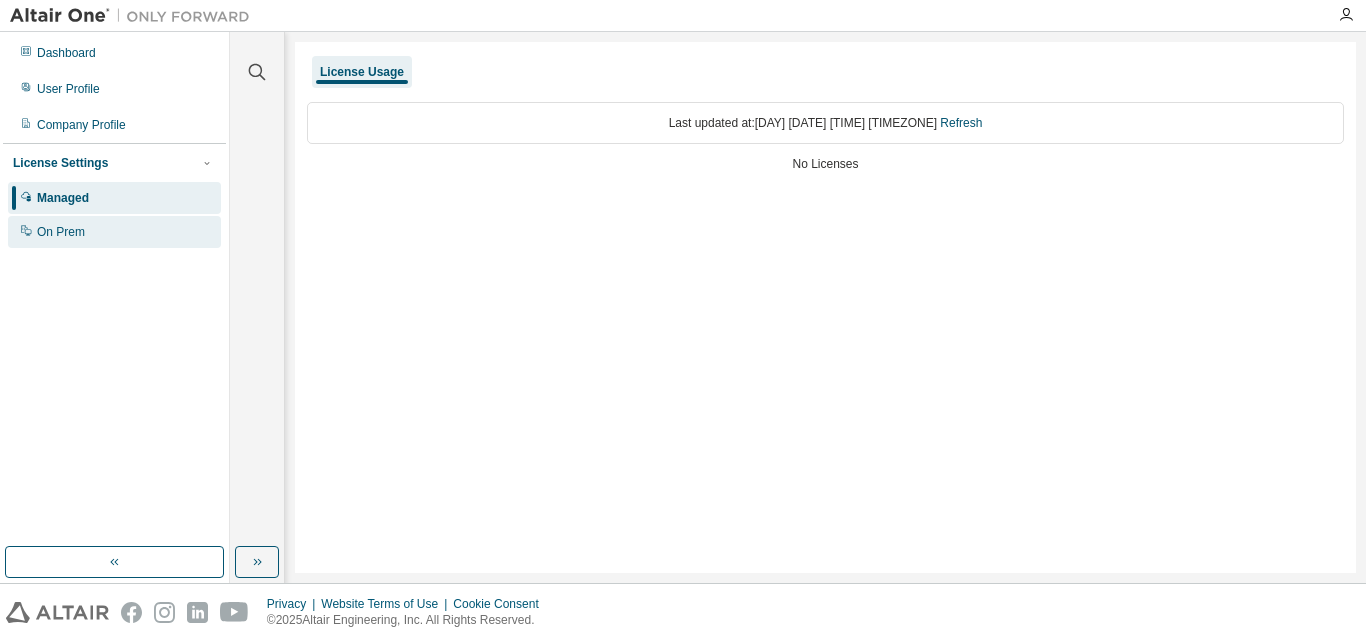 click on "On Prem" at bounding box center (114, 232) 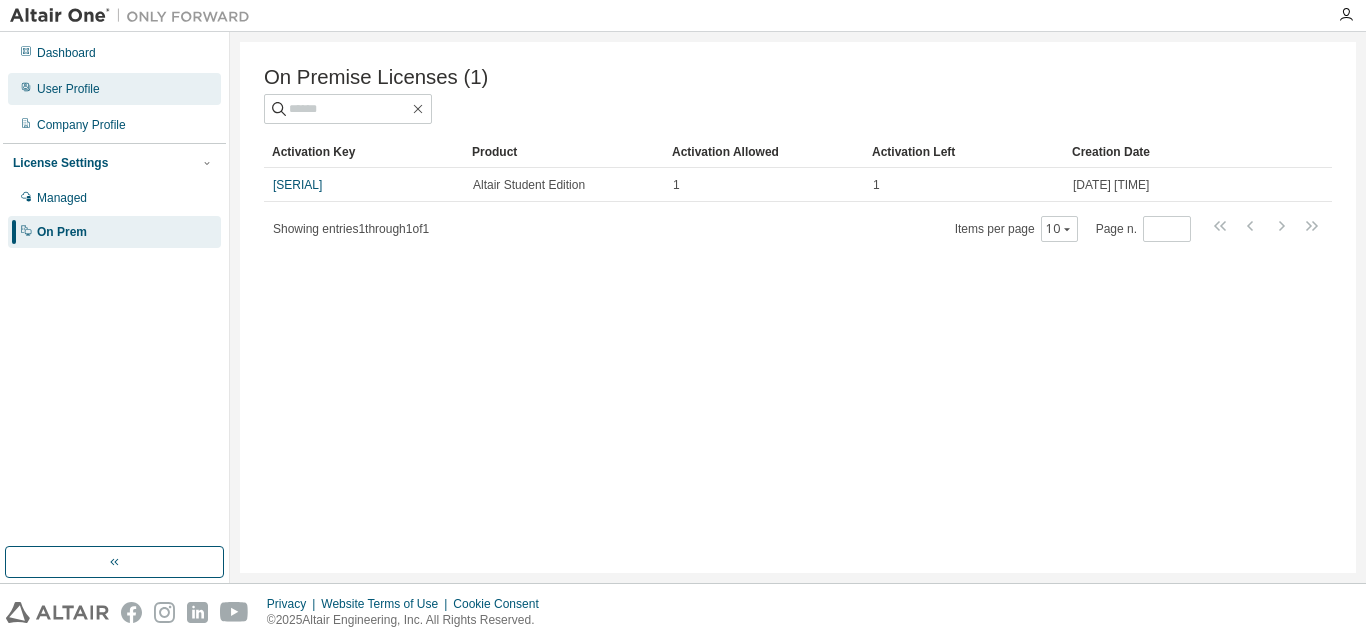 click on "User Profile" at bounding box center (114, 89) 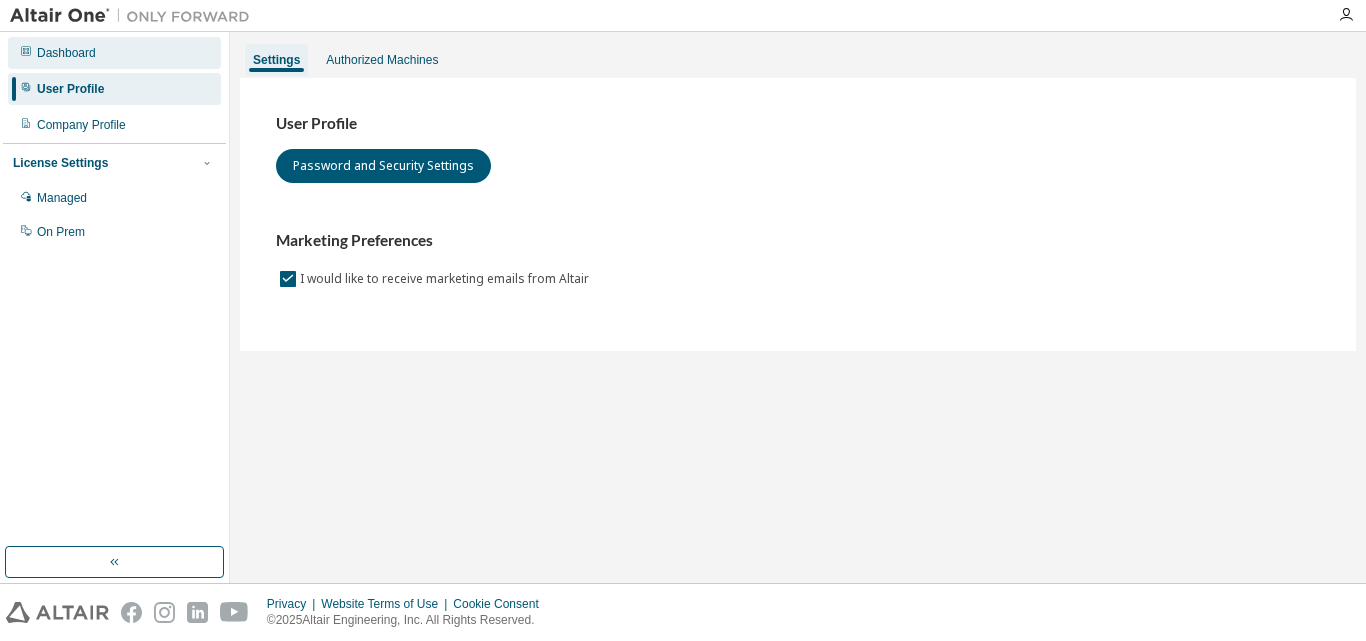 click on "Dashboard" at bounding box center (114, 53) 